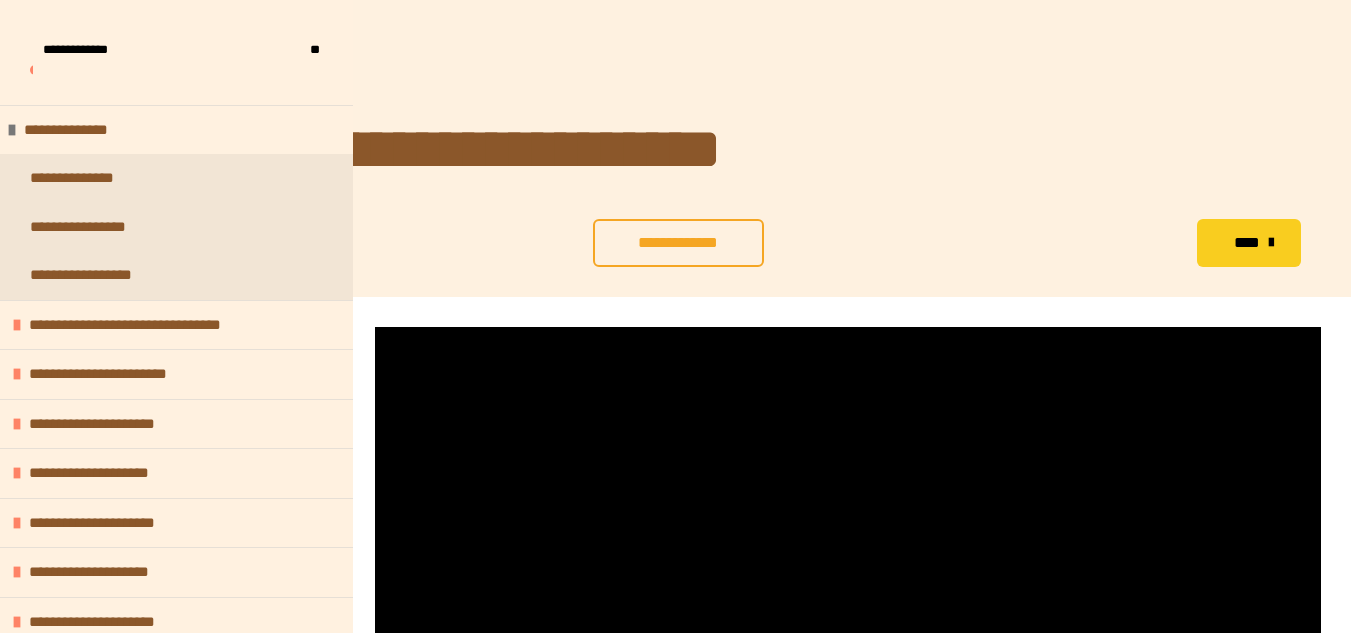 scroll, scrollTop: 287, scrollLeft: 0, axis: vertical 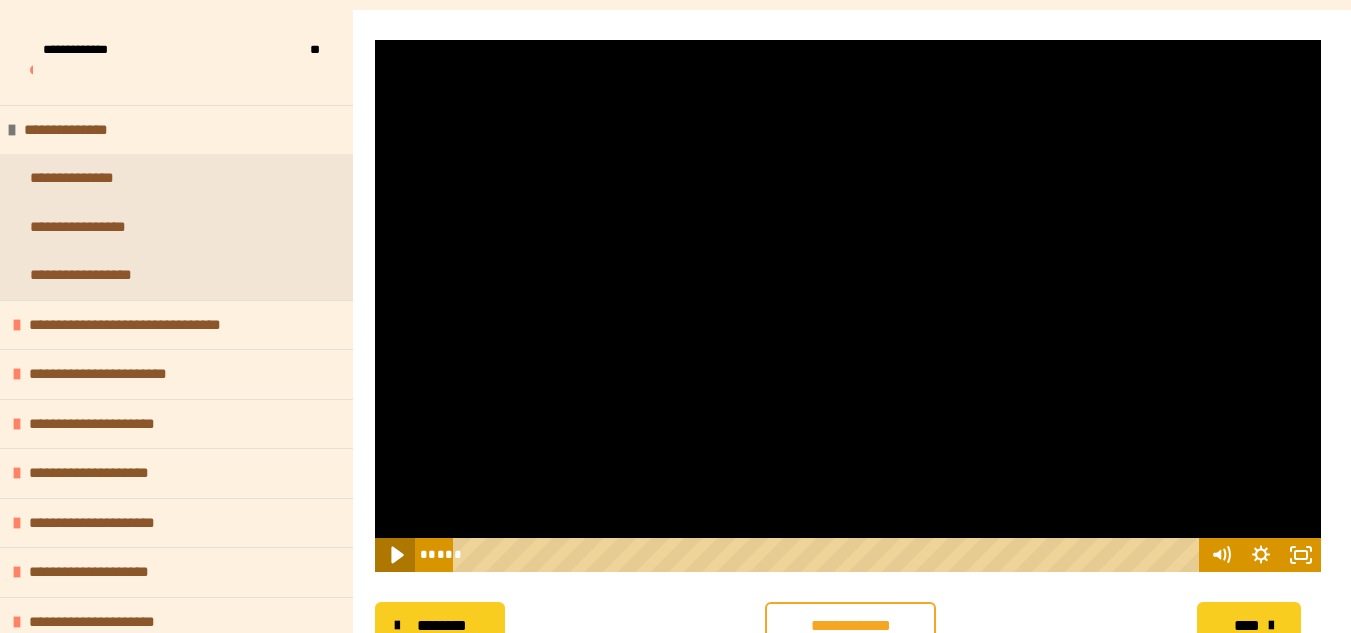 click 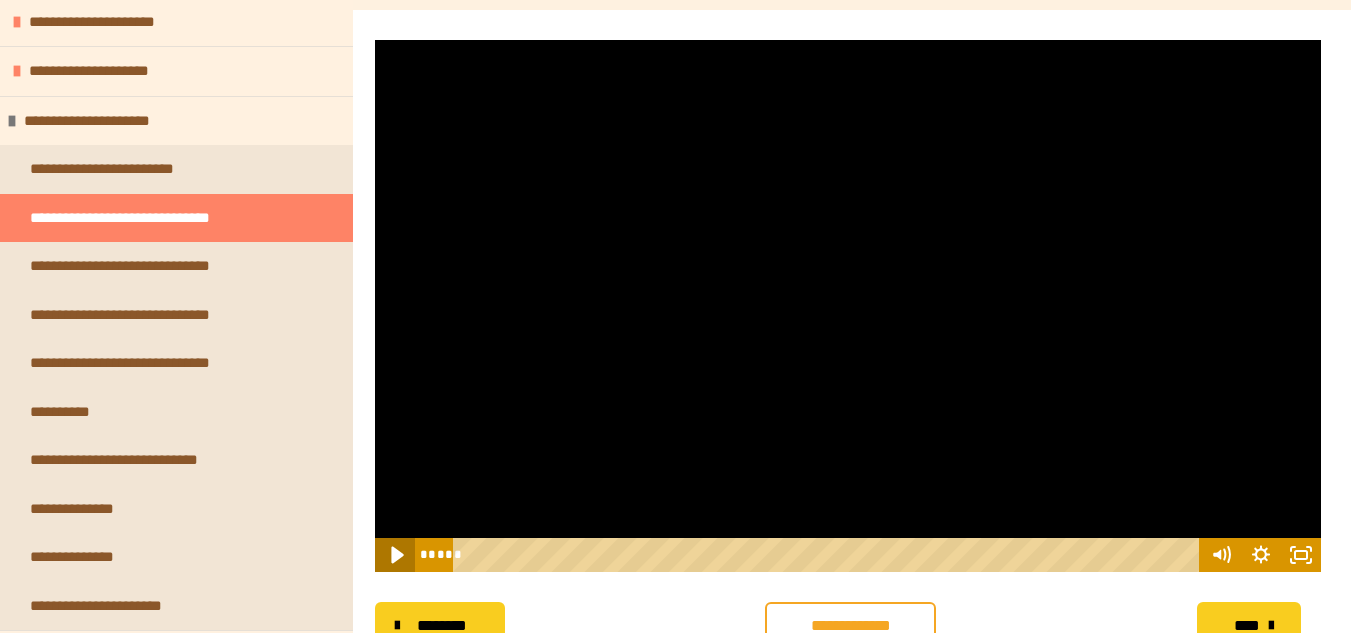 scroll, scrollTop: 0, scrollLeft: 0, axis: both 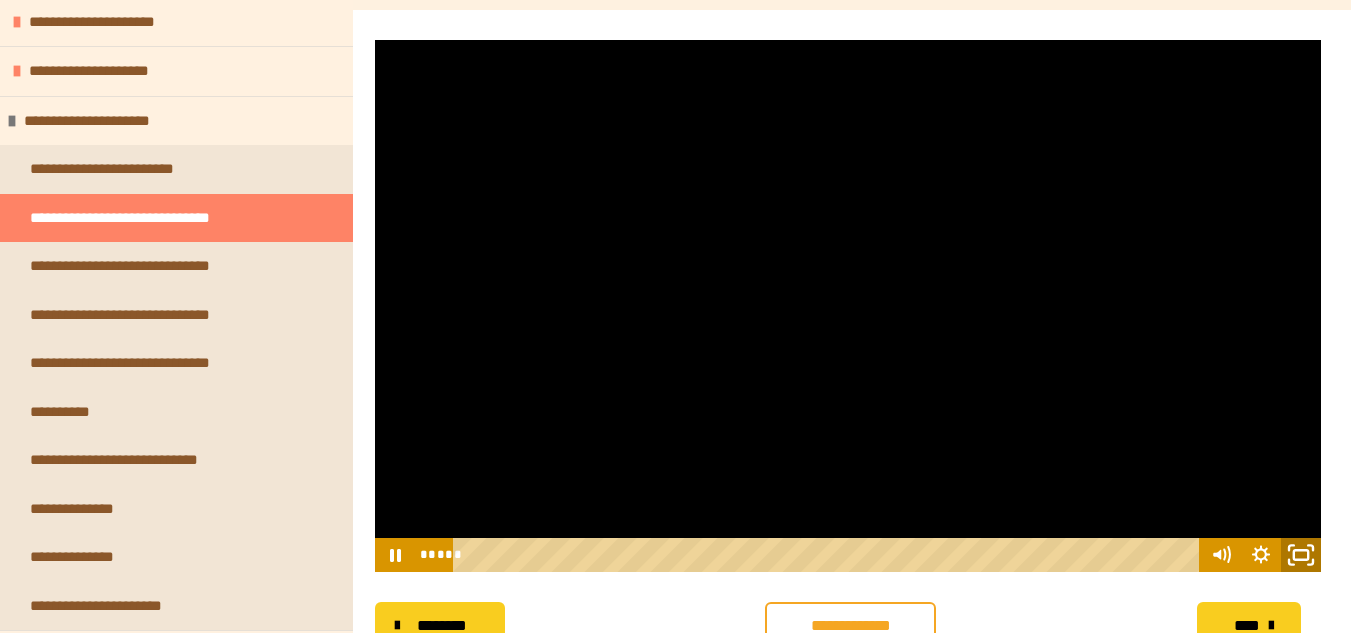 click 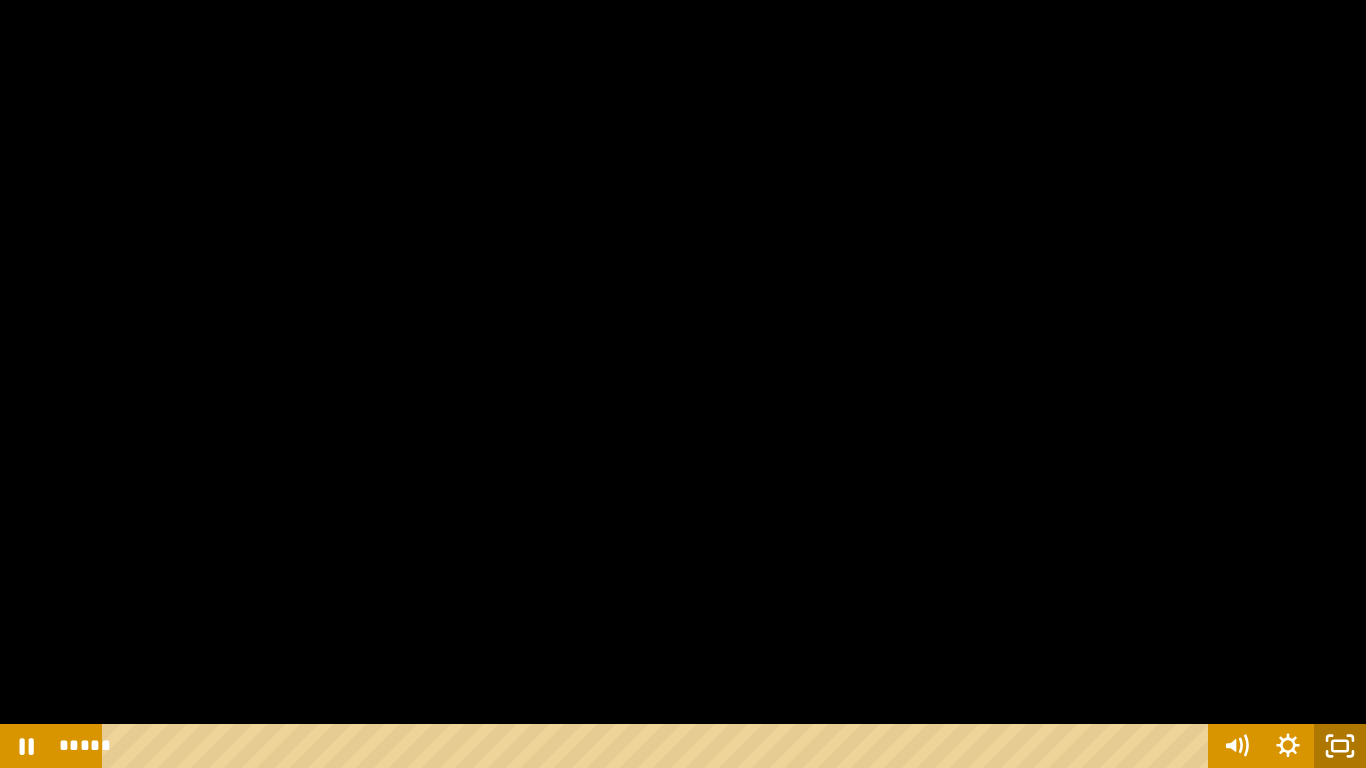 click 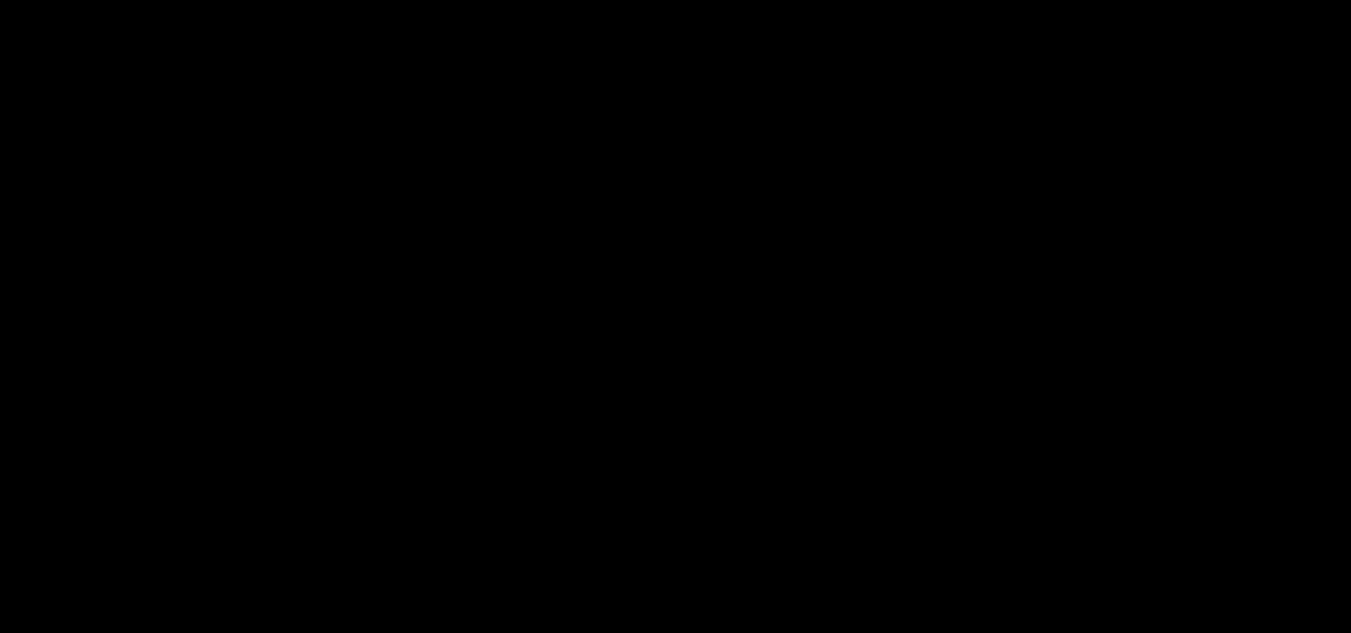 scroll, scrollTop: 1300, scrollLeft: 0, axis: vertical 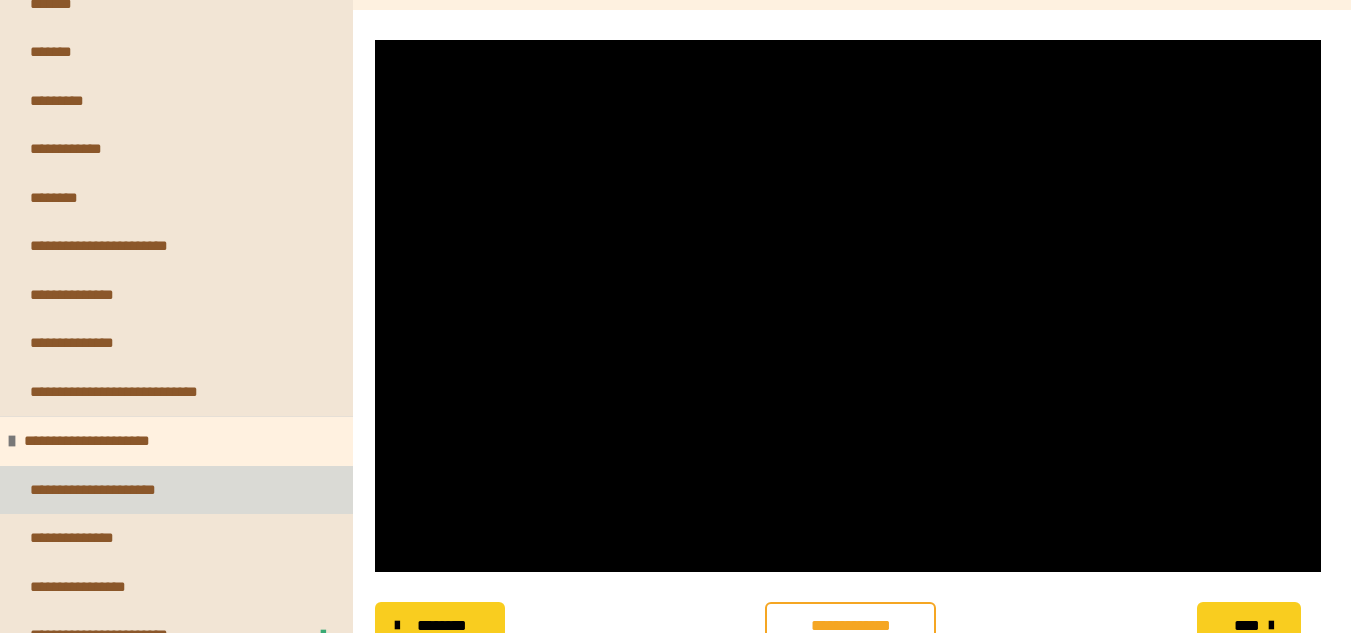 click on "**********" at bounding box center (109, 490) 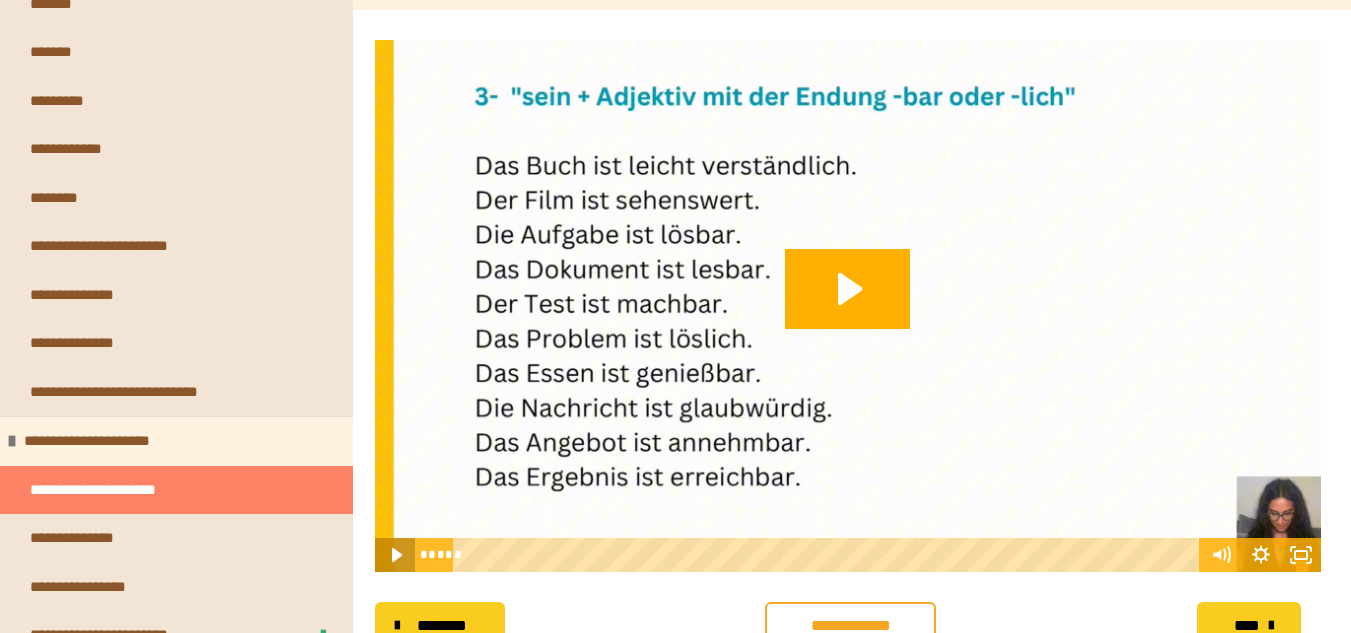 click 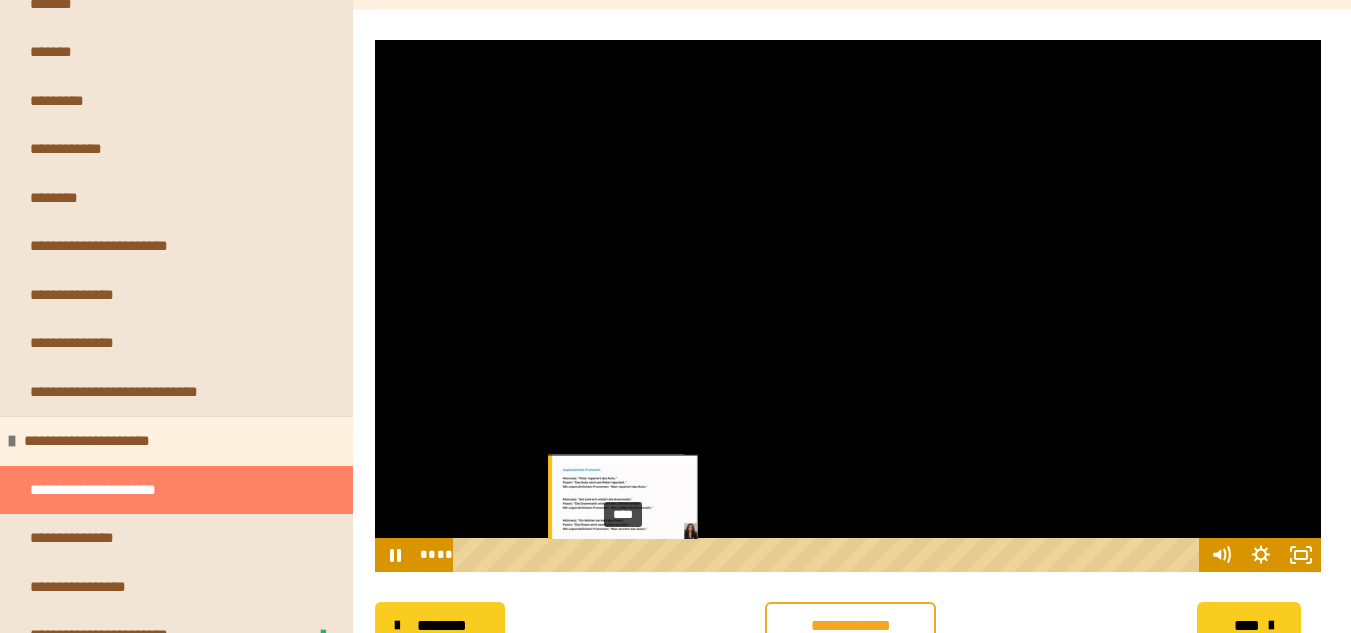 click on "****" at bounding box center [829, 555] 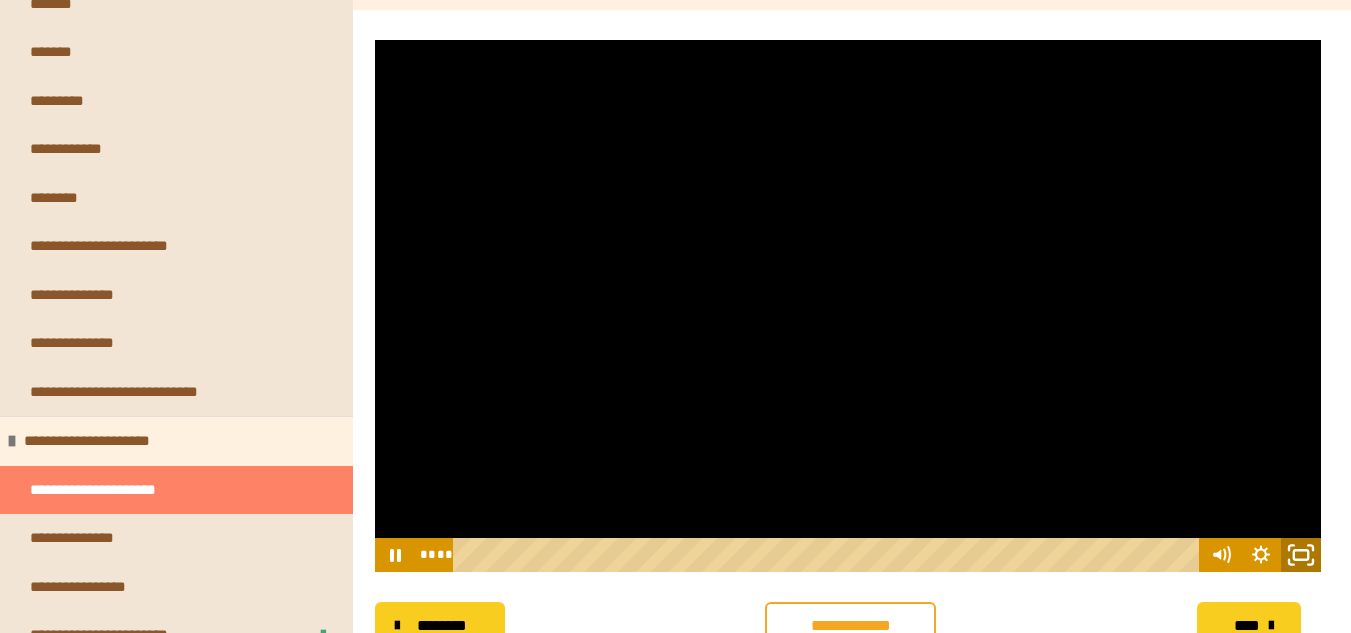 click 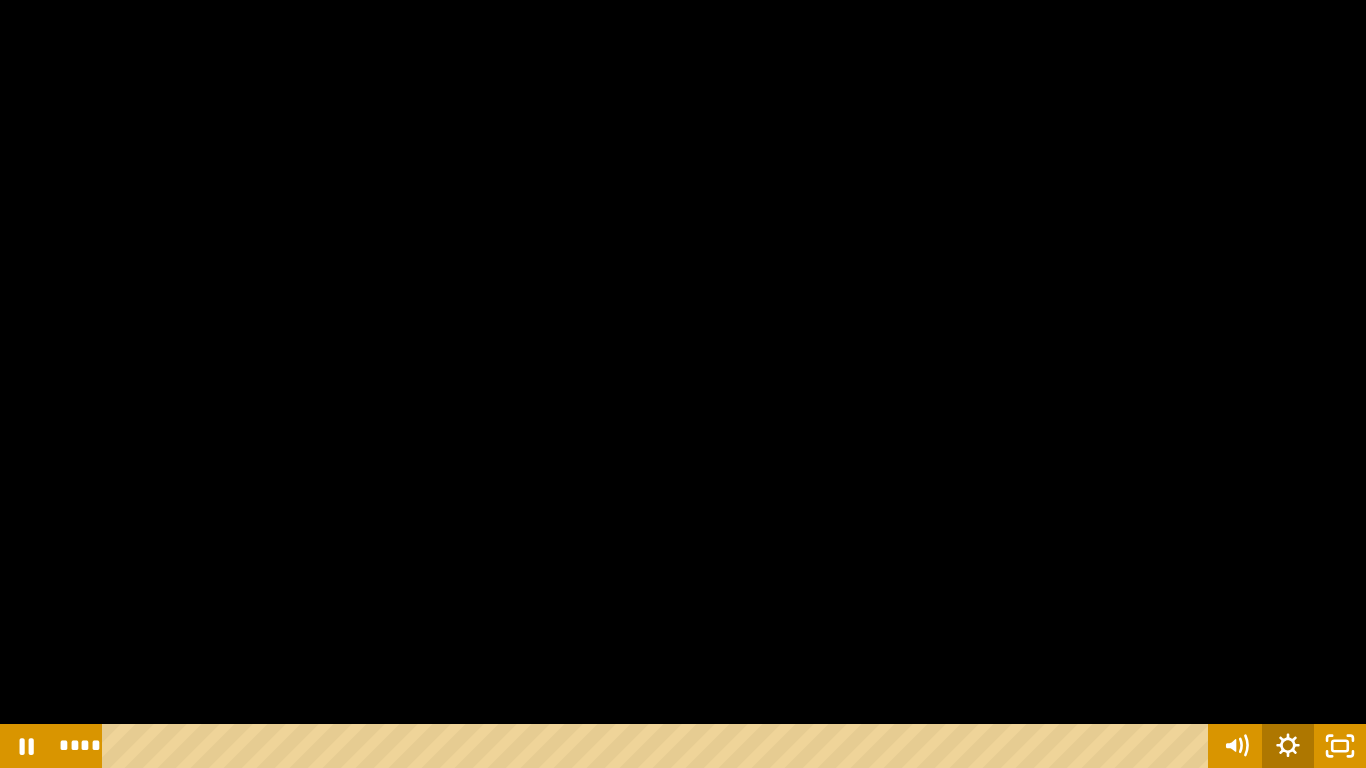 click 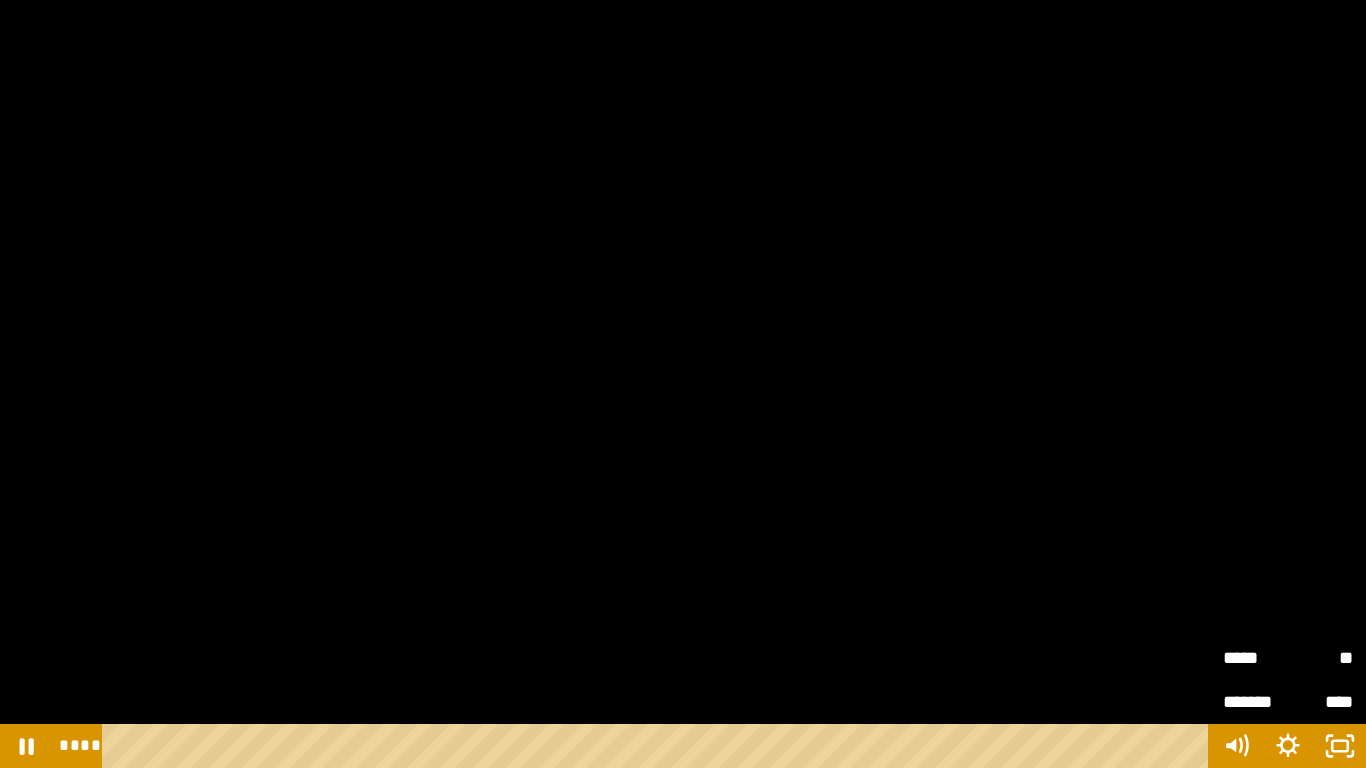 click on "*****" at bounding box center [1255, 655] 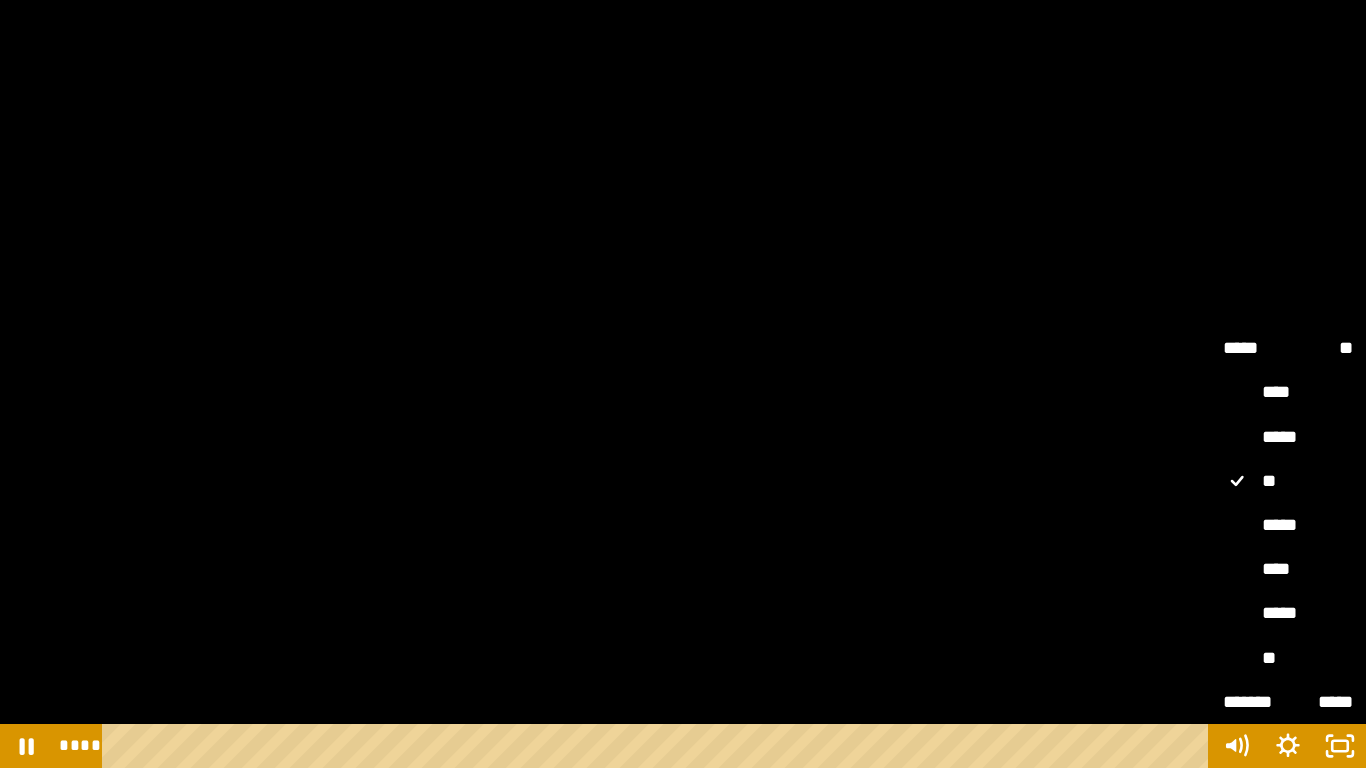 click on "*****" at bounding box center (1288, 526) 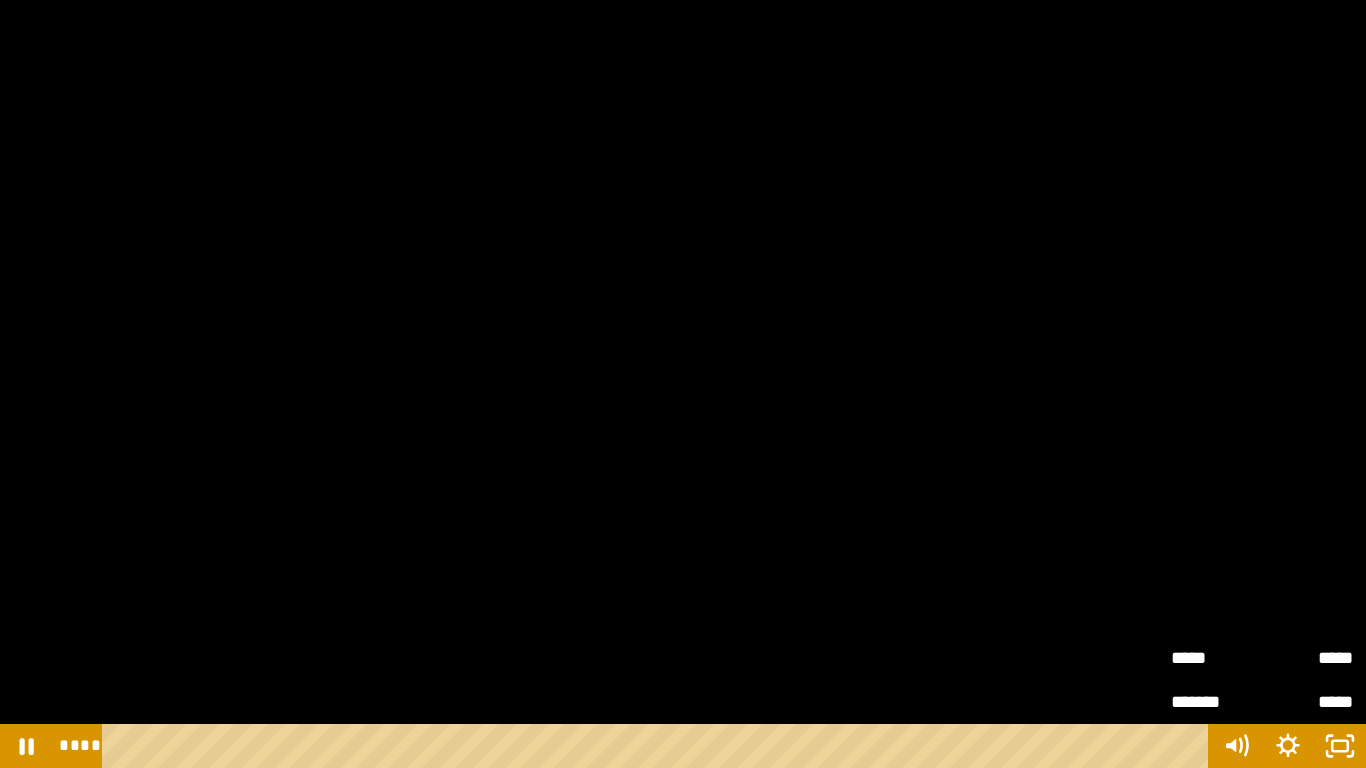 click at bounding box center [683, 384] 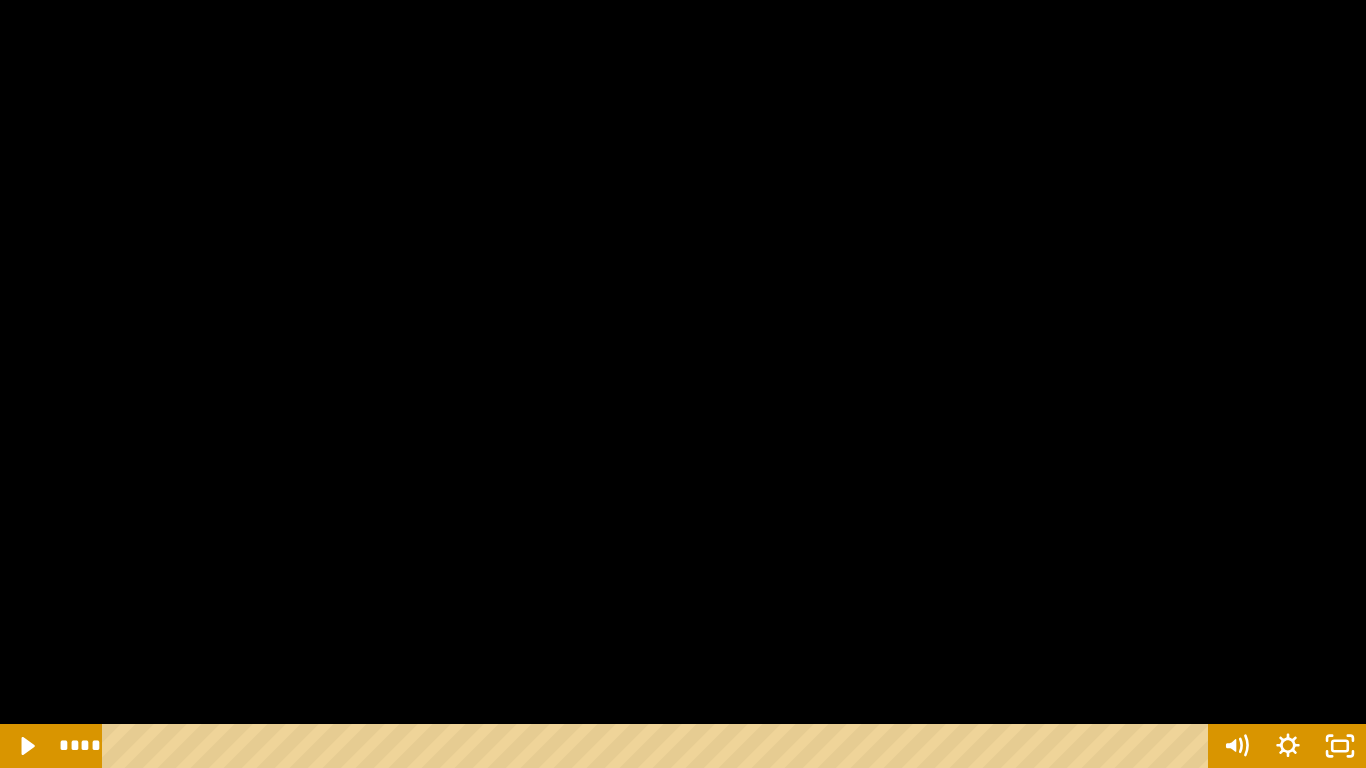 click at bounding box center (683, 384) 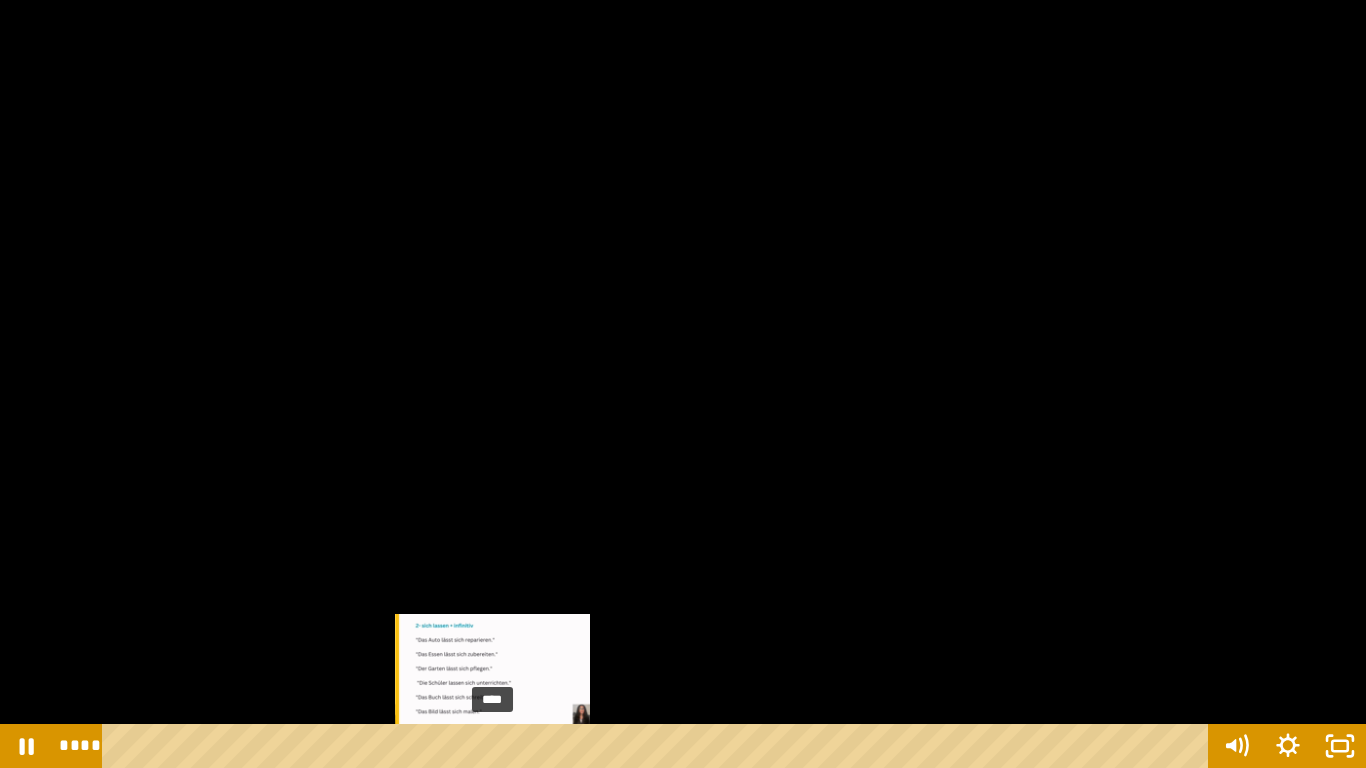 click on "****" at bounding box center [659, 746] 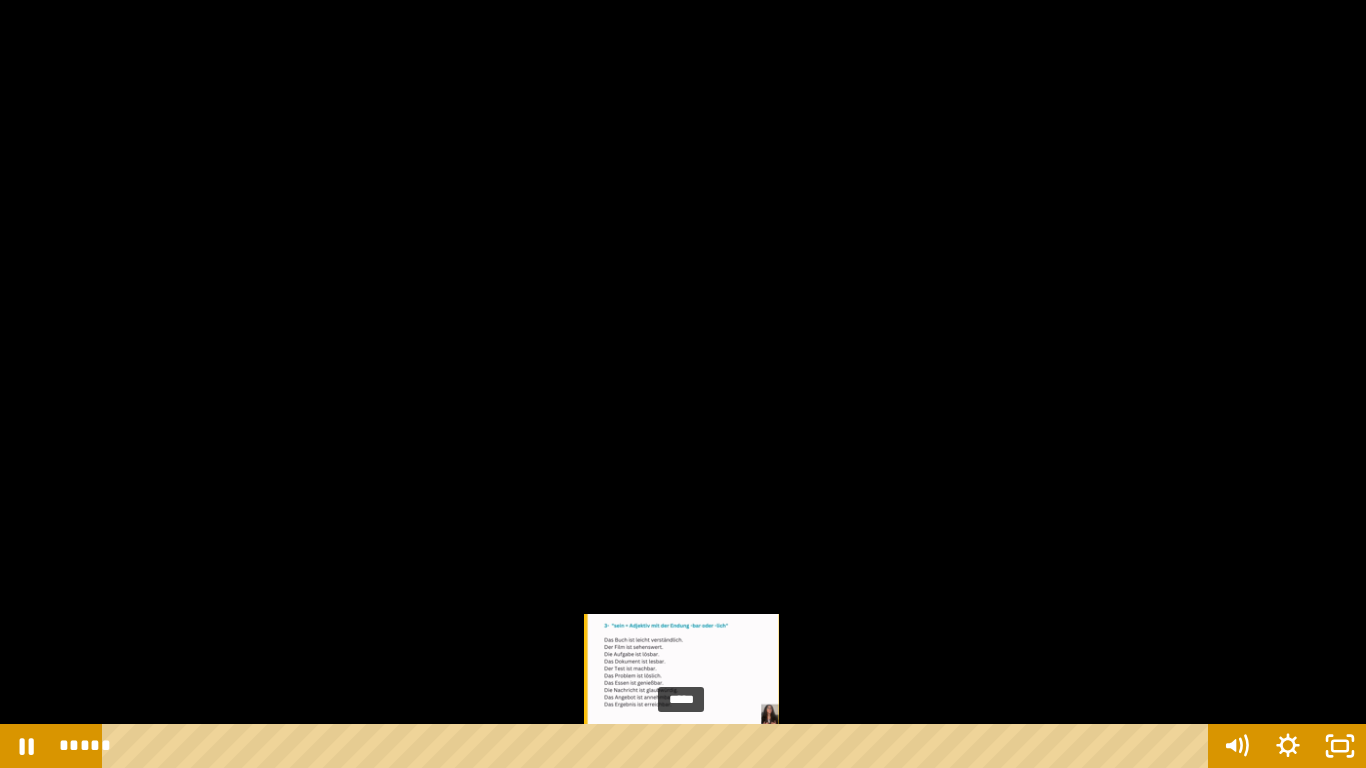 click on "*****" at bounding box center (659, 746) 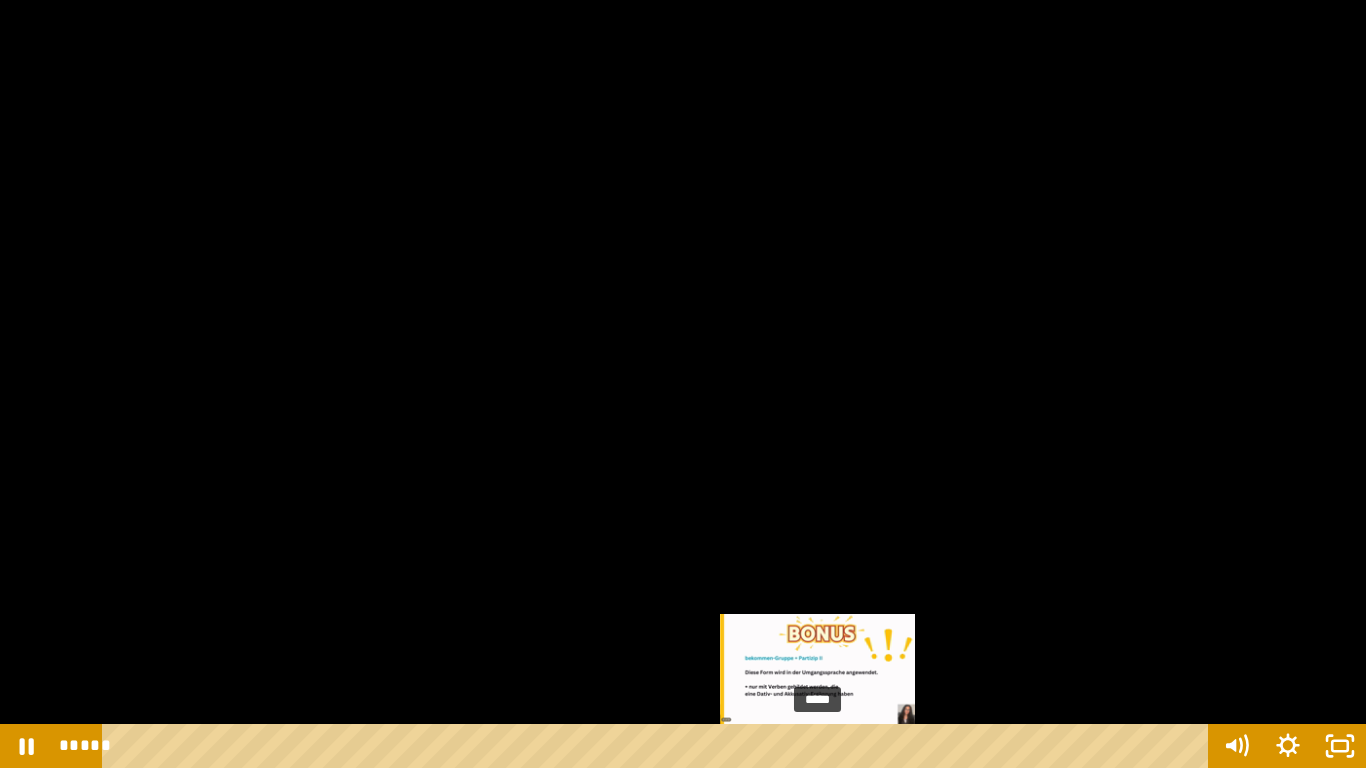 click on "*****" at bounding box center (659, 746) 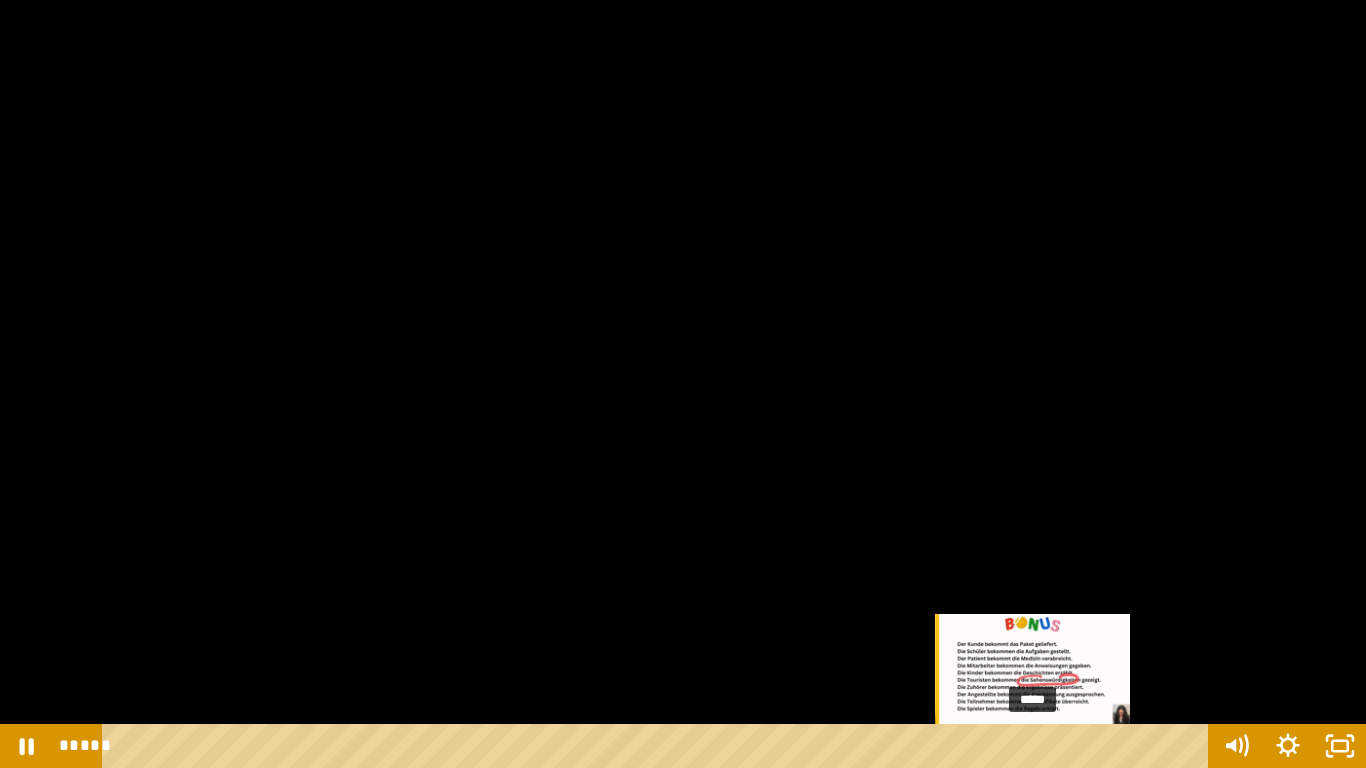 click on "*****" at bounding box center (659, 746) 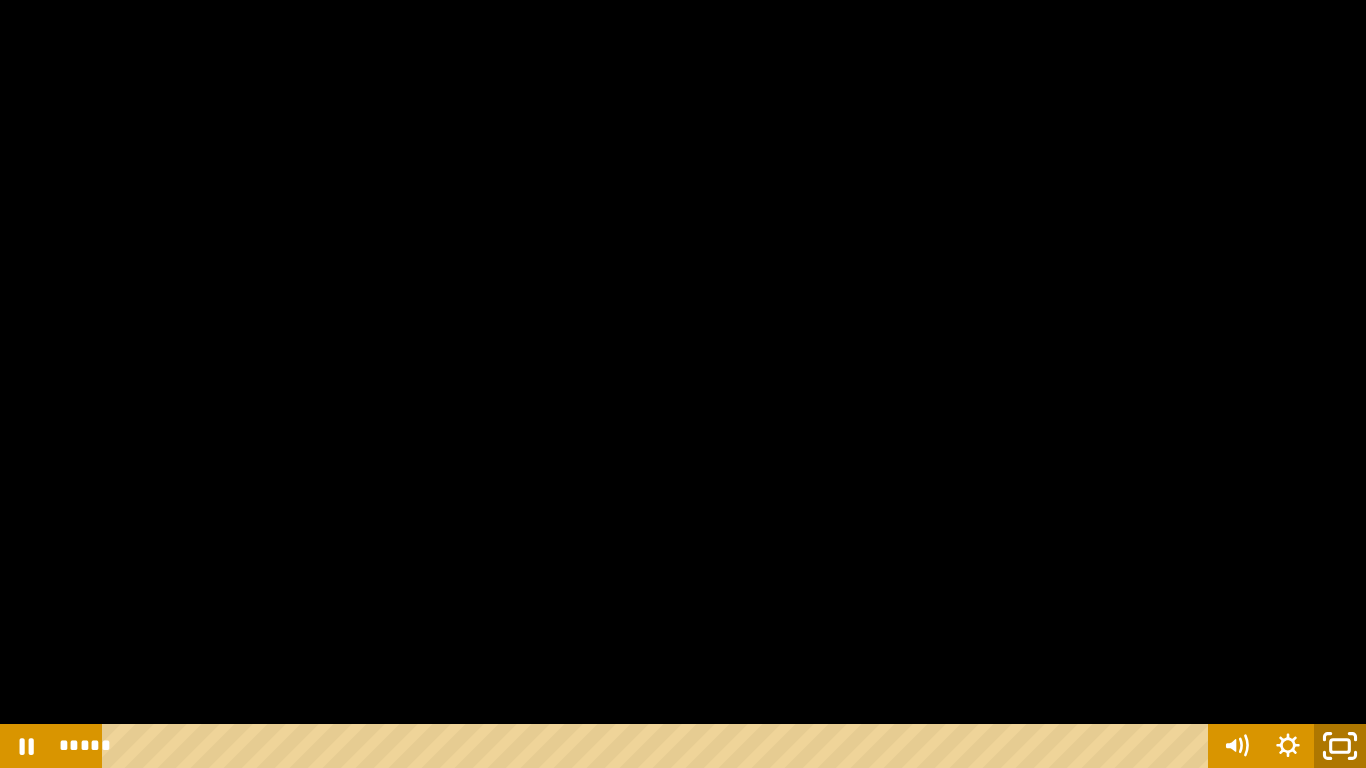 click 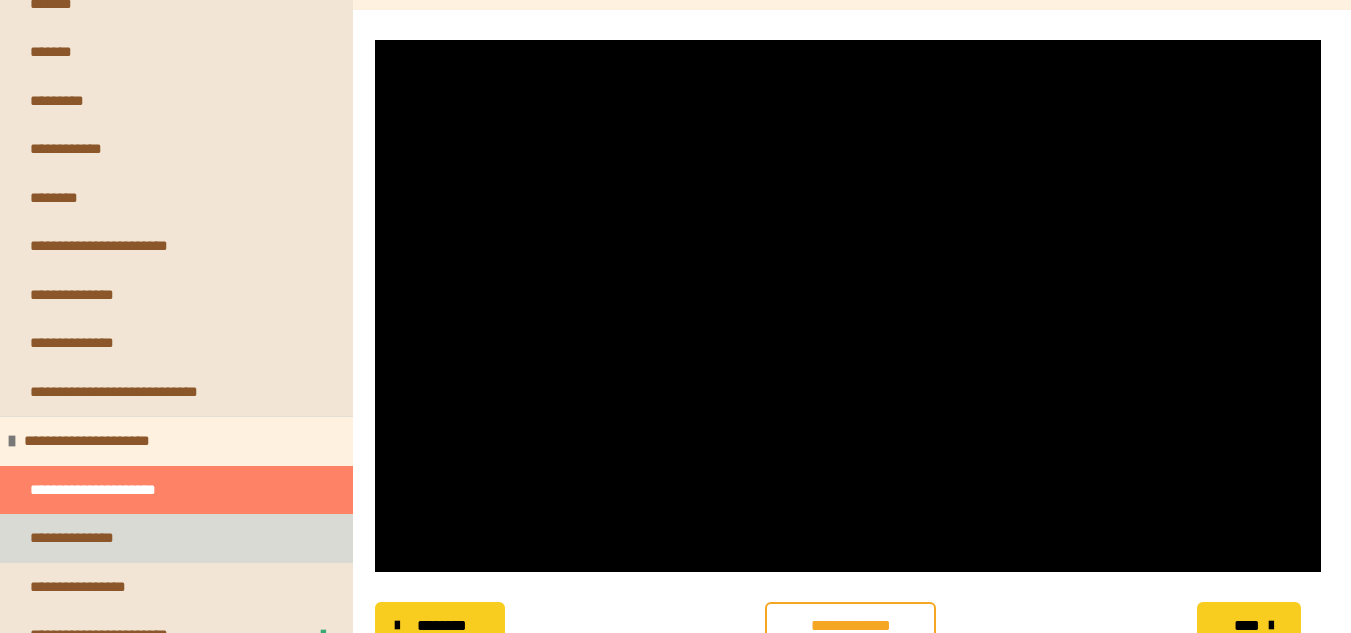 click on "**********" at bounding box center [80, 538] 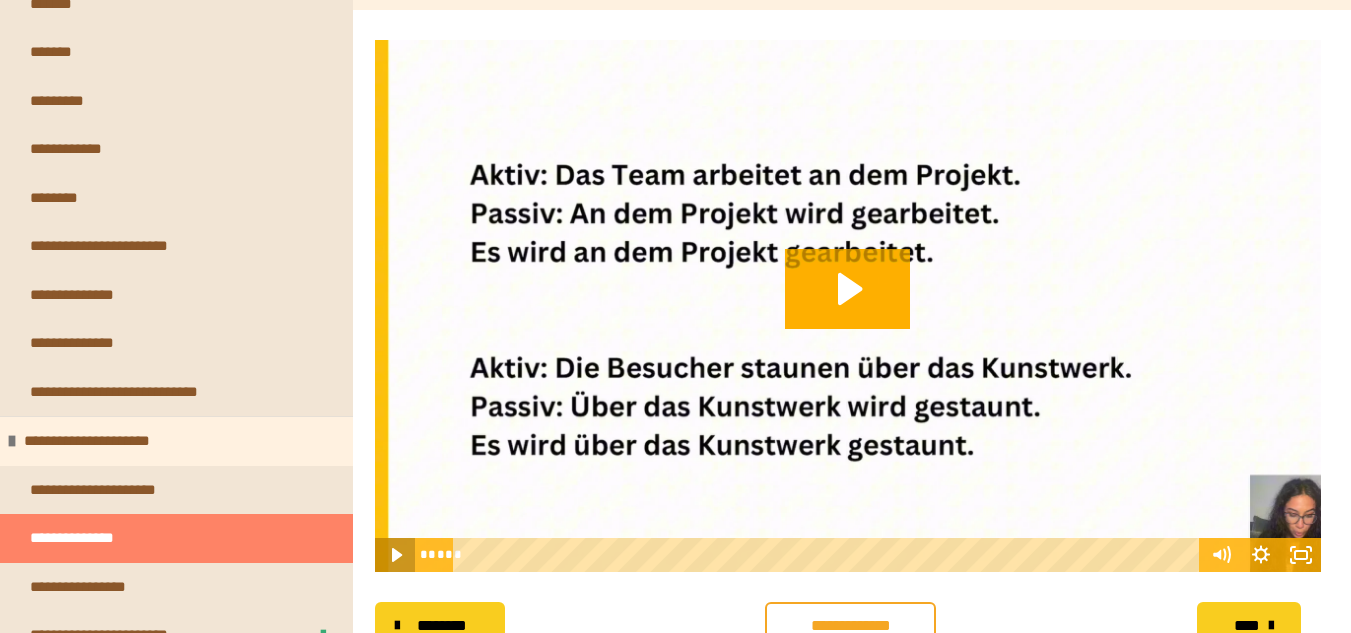 click 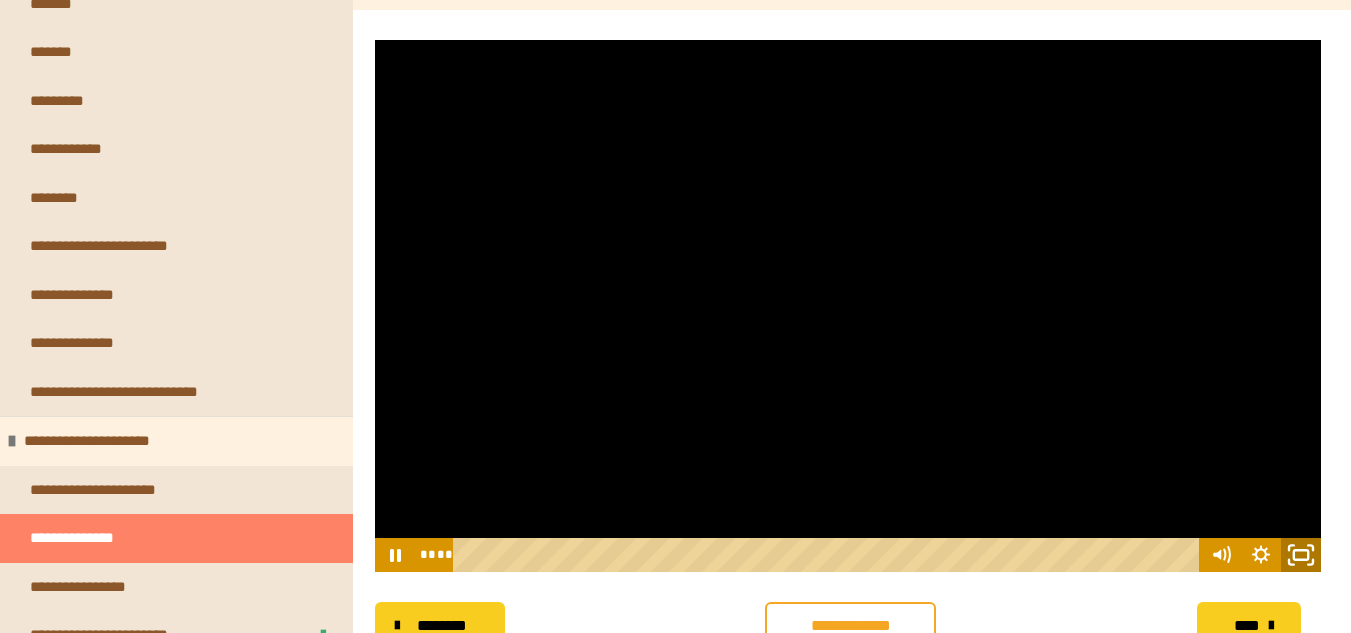 click 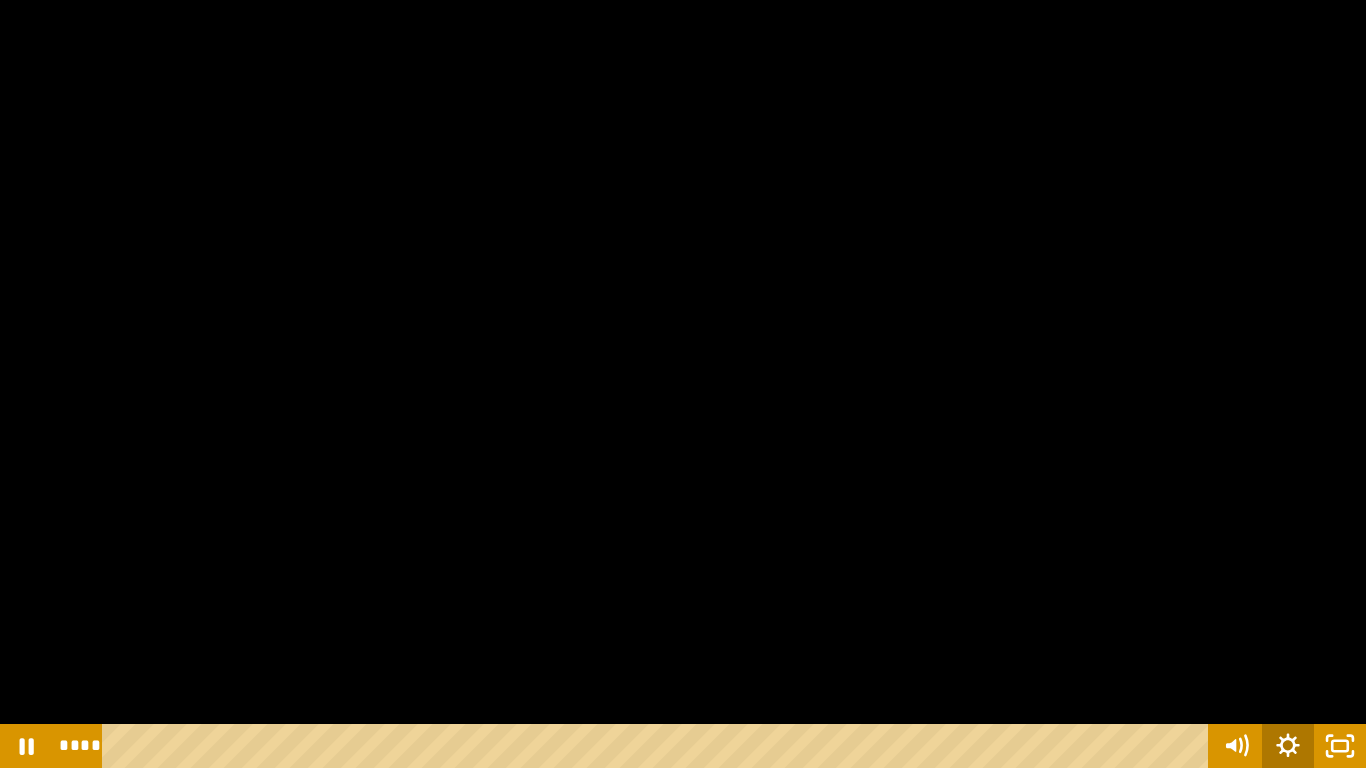 click 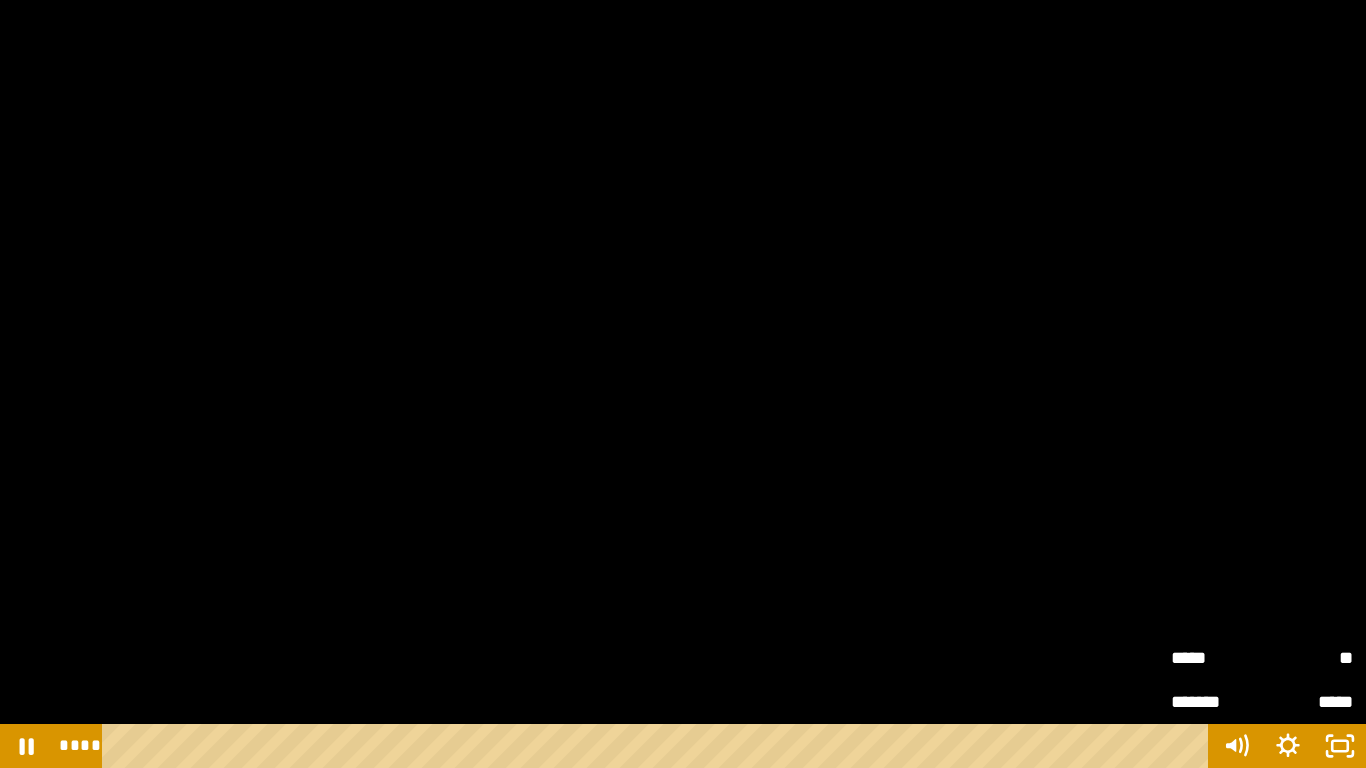 click on "**" at bounding box center [1307, 658] 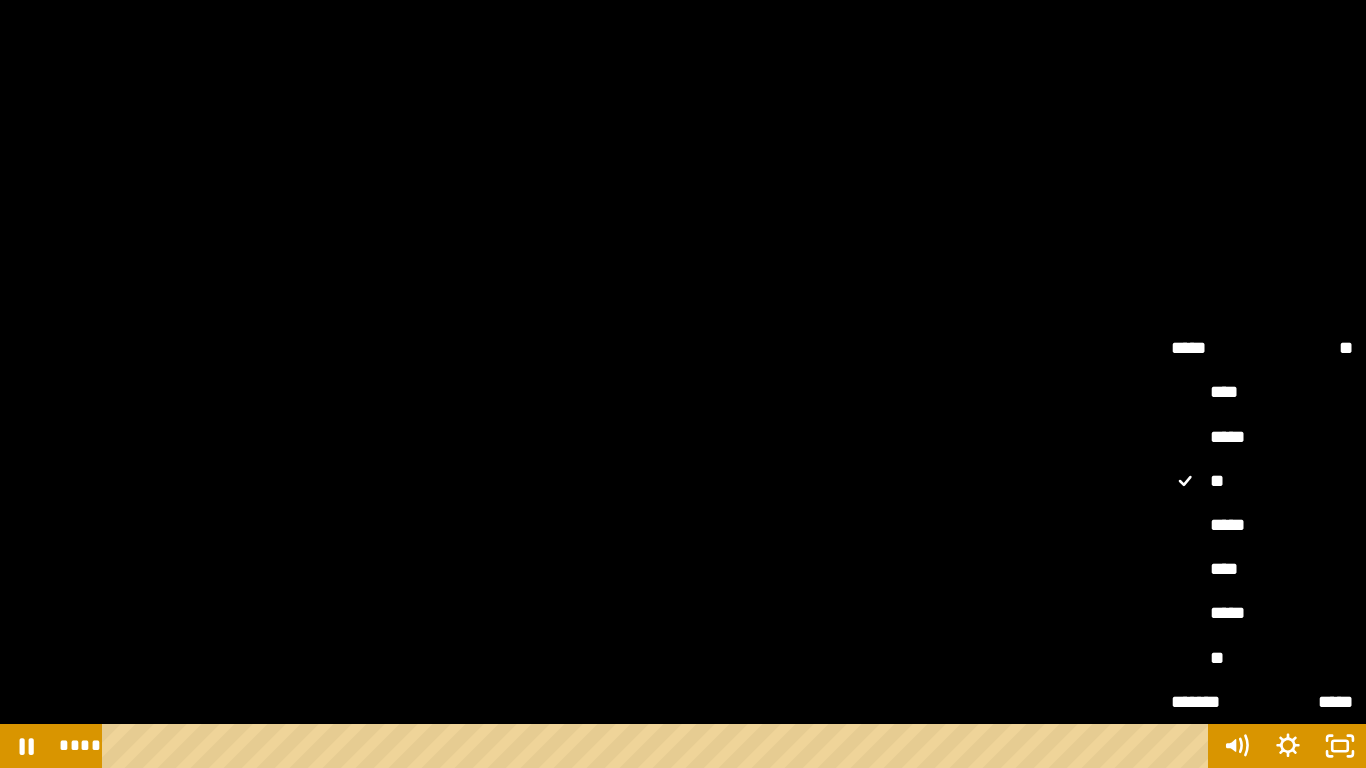 click on "*****" at bounding box center (1262, 526) 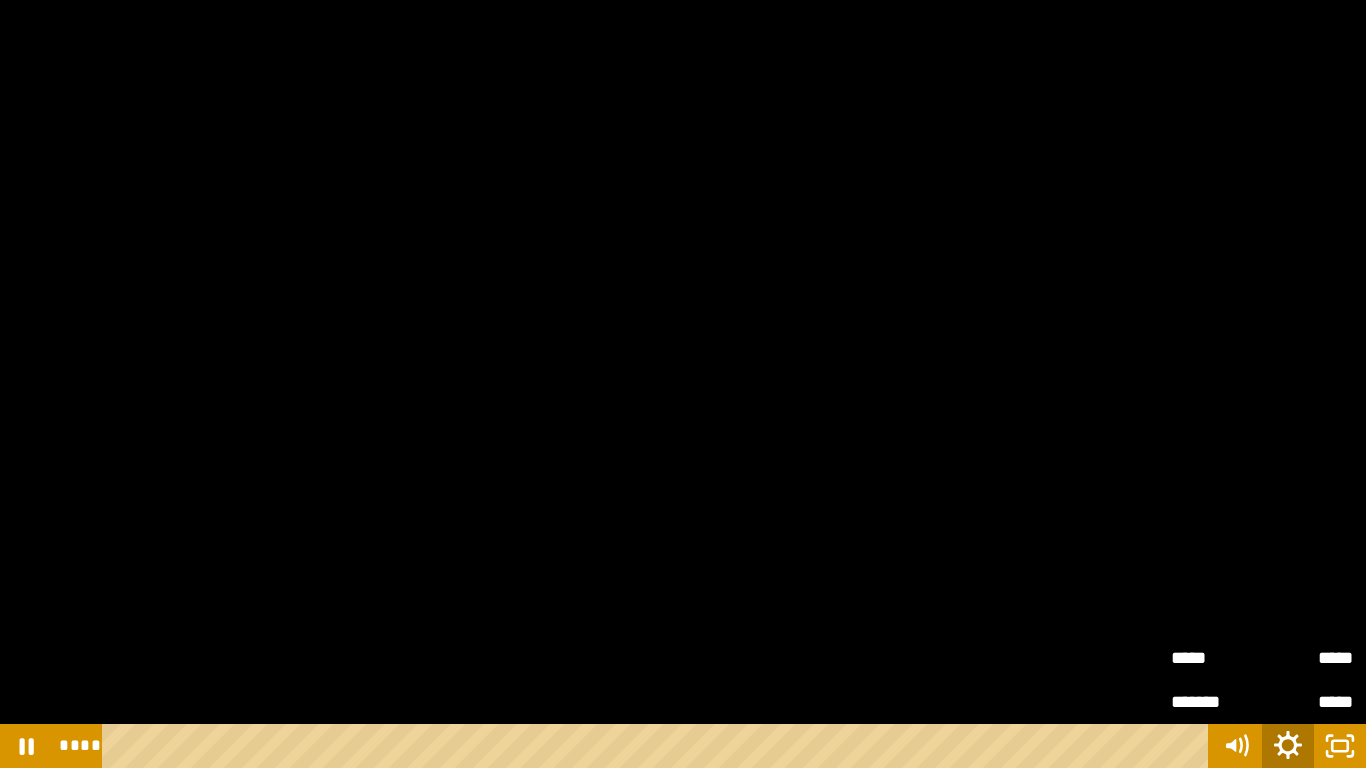 click 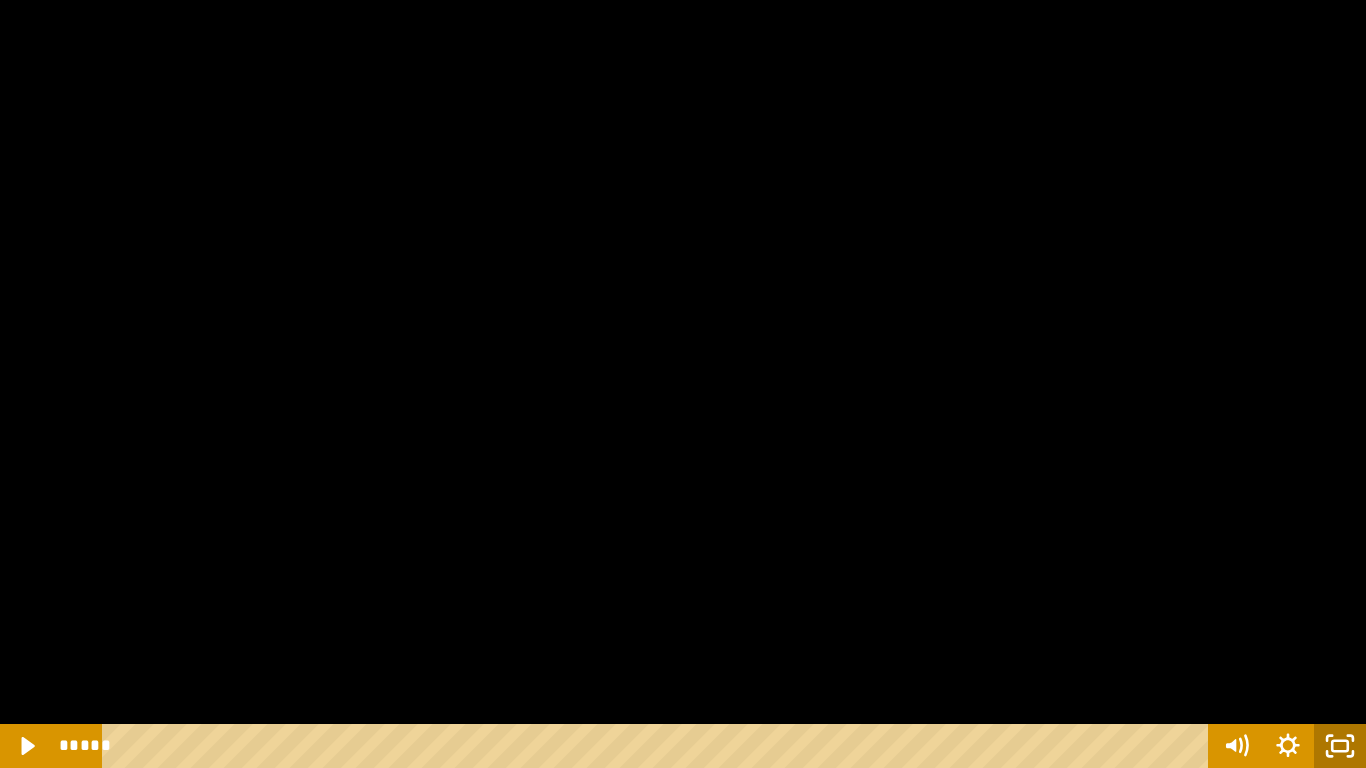 click 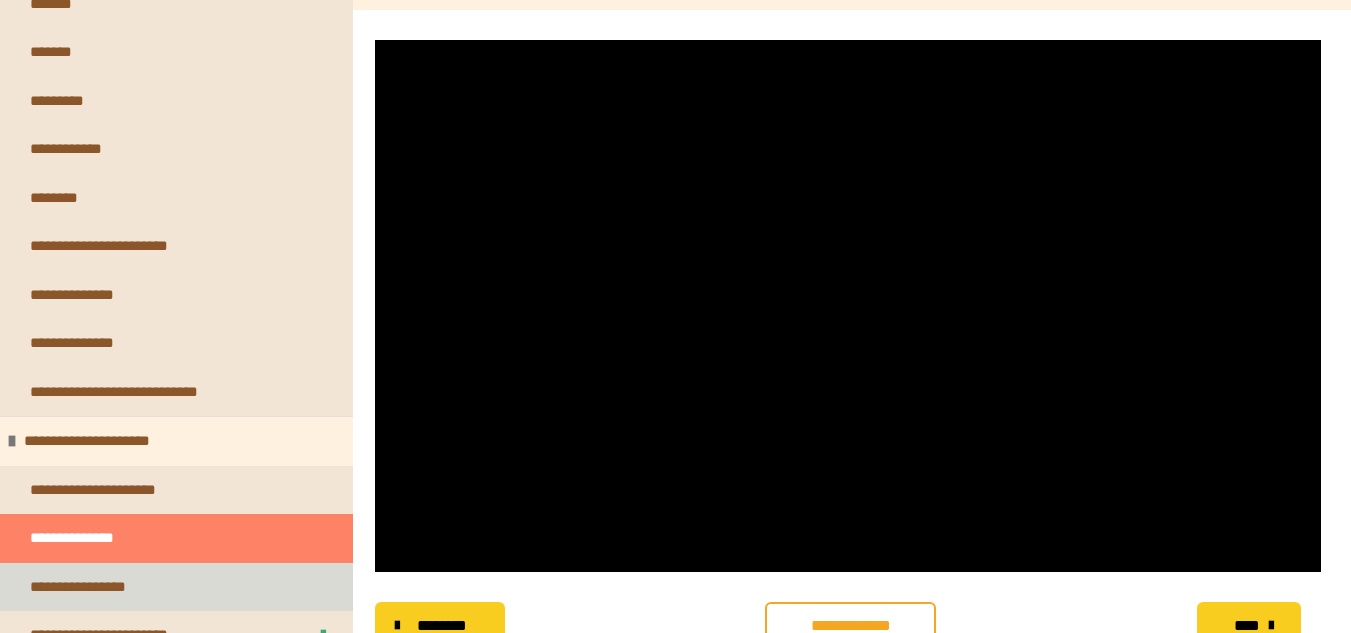 click on "**********" at bounding box center [87, 587] 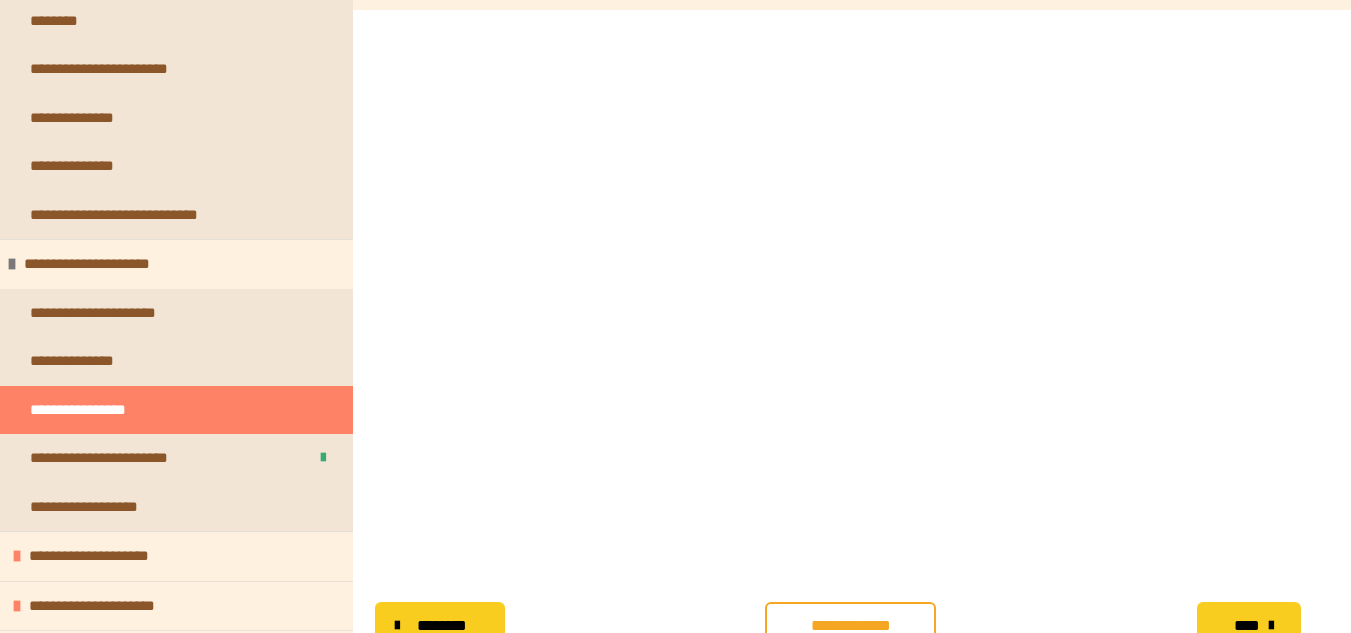 scroll, scrollTop: 1600, scrollLeft: 0, axis: vertical 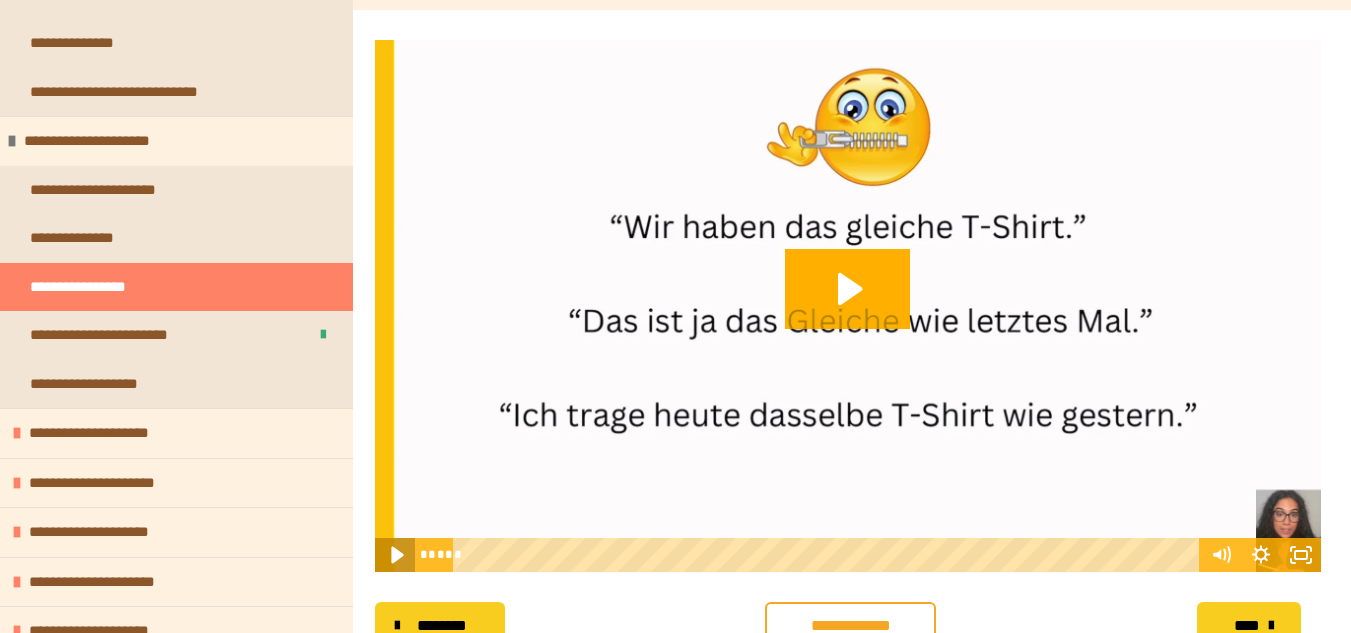 click 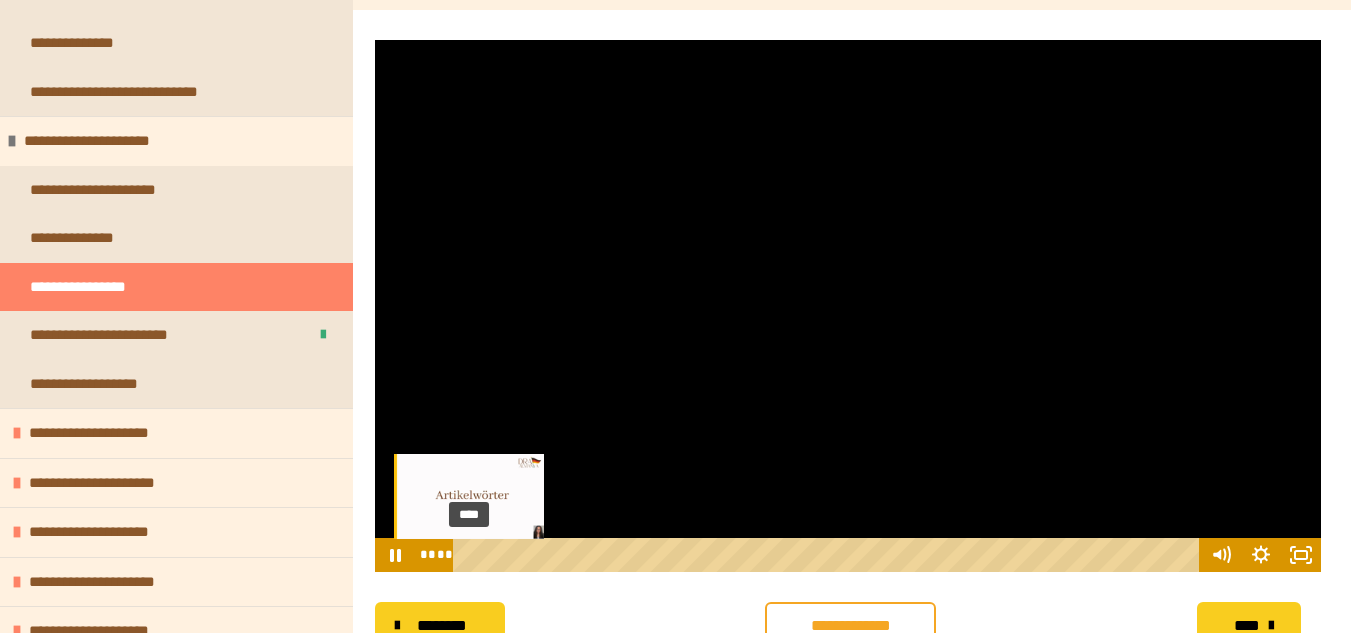 click on "****" at bounding box center [829, 555] 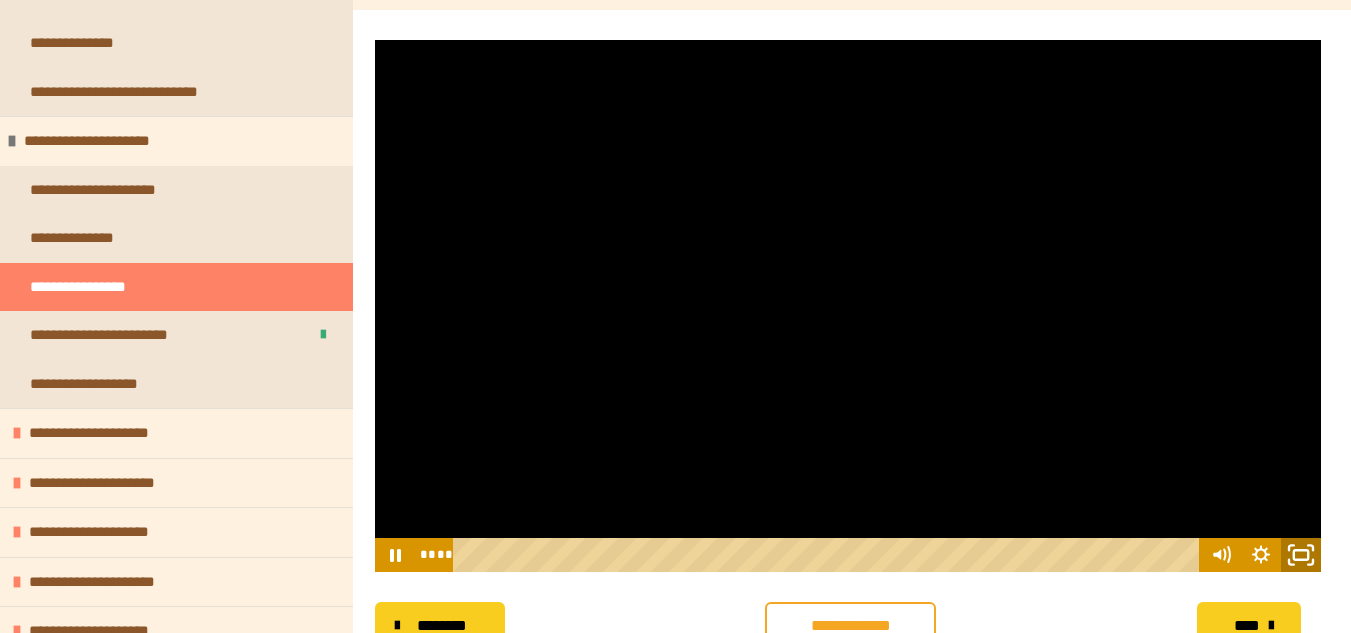click 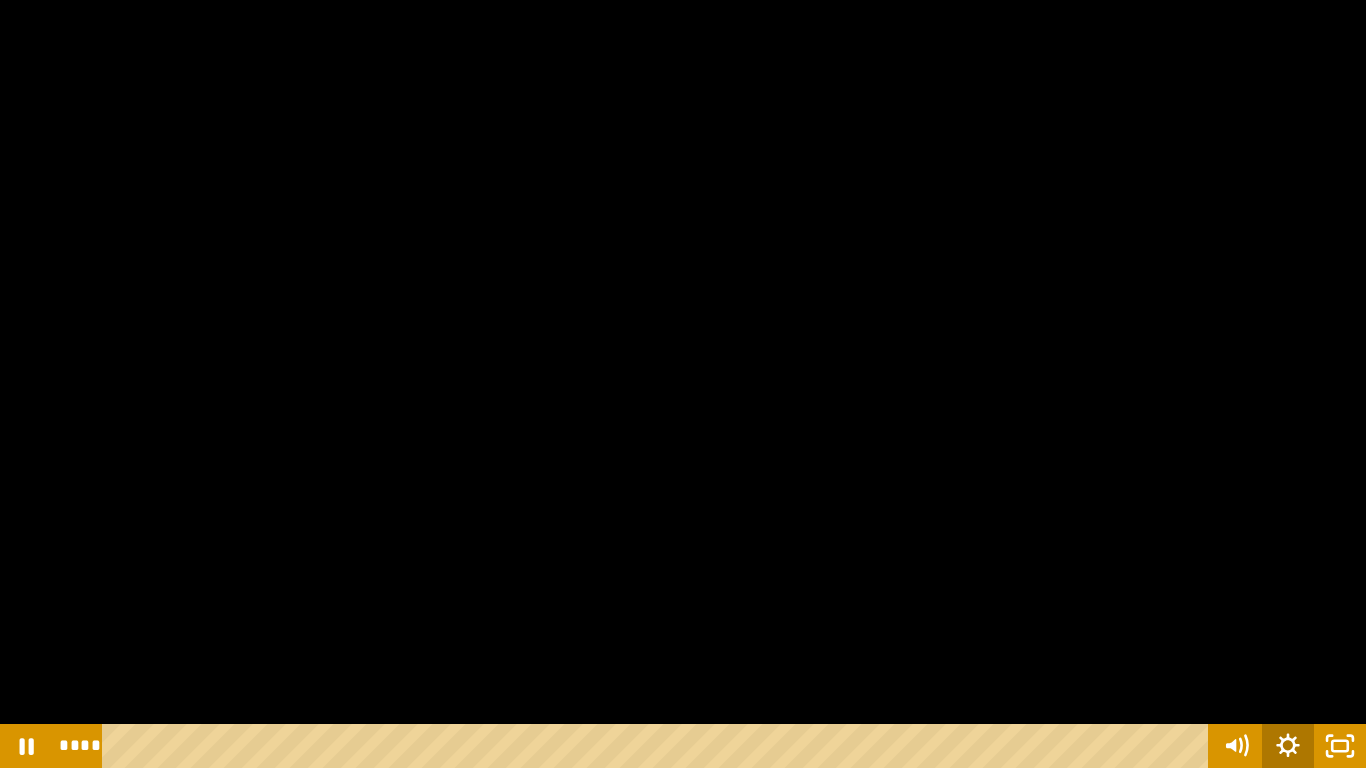 click 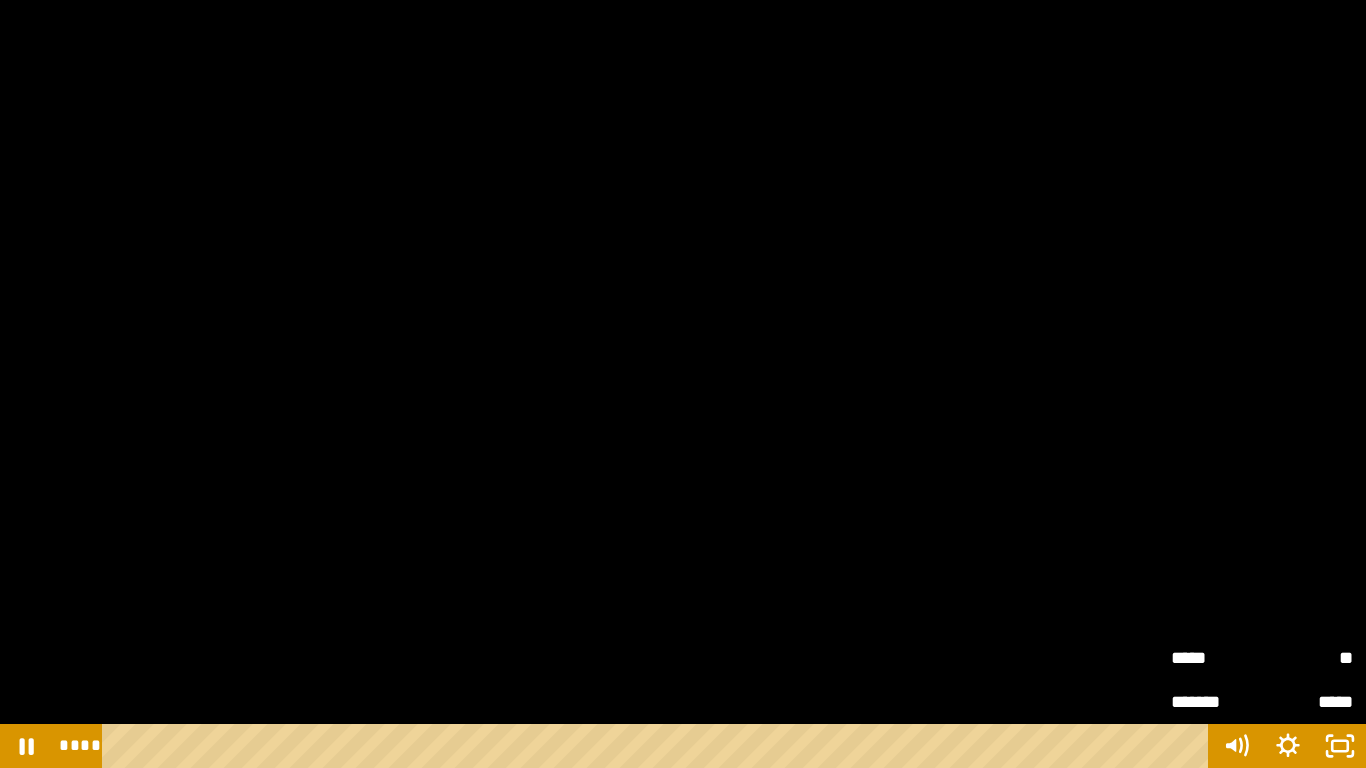 click on "*****" at bounding box center [1216, 655] 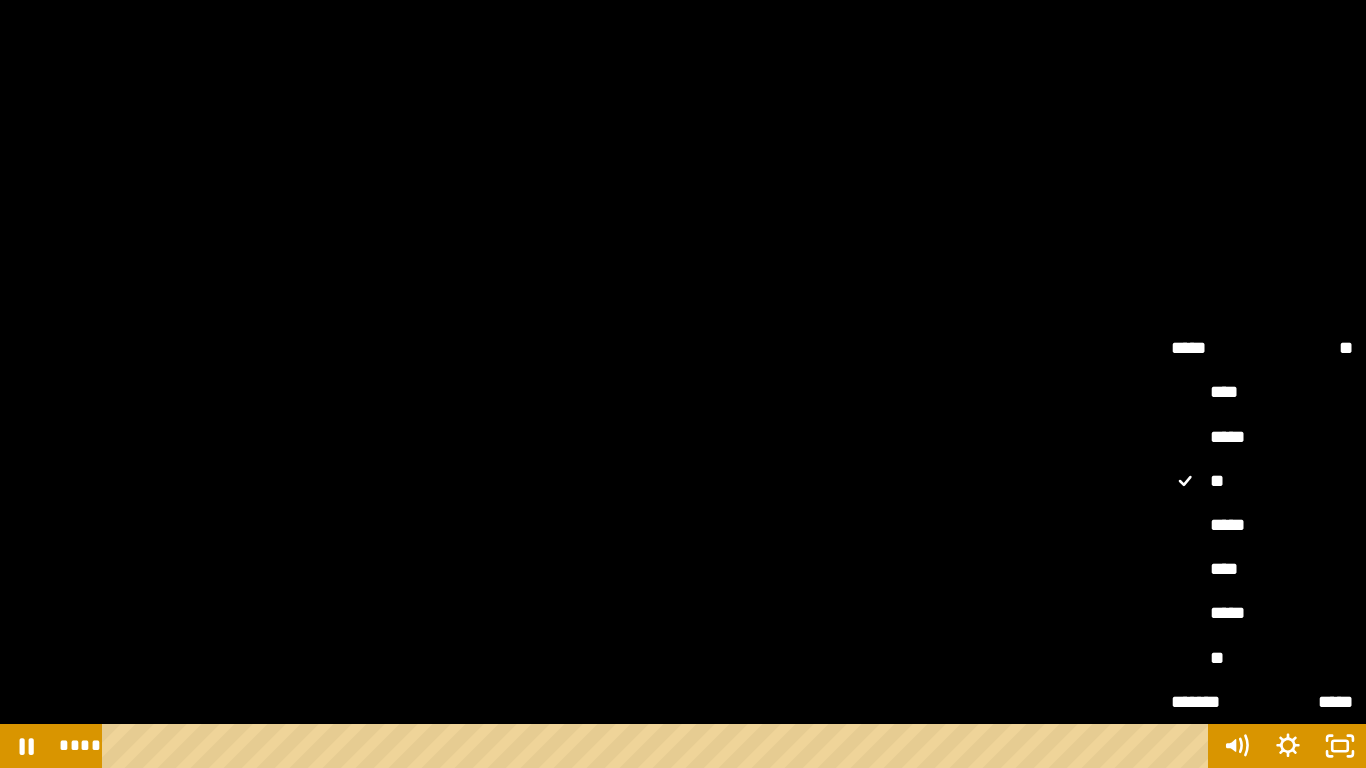 click on "*****" at bounding box center [1262, 526] 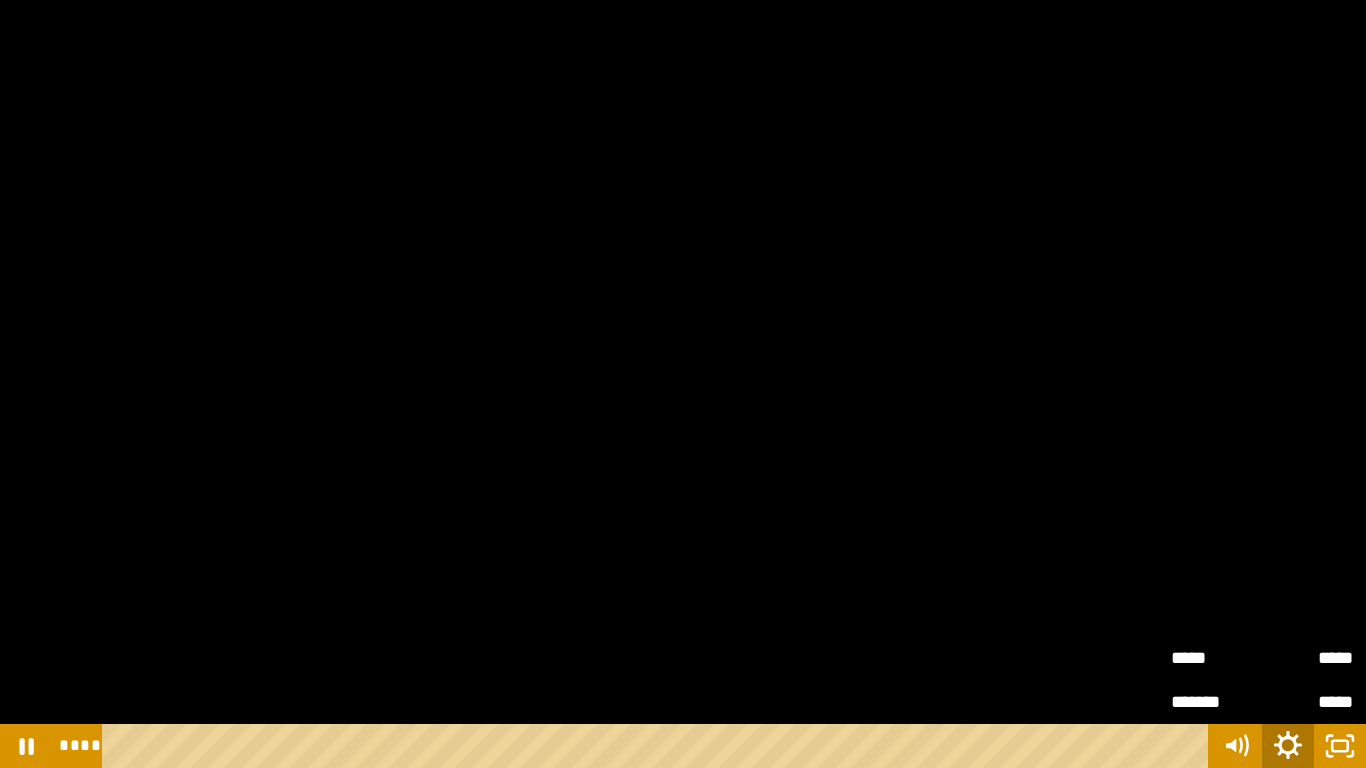 click 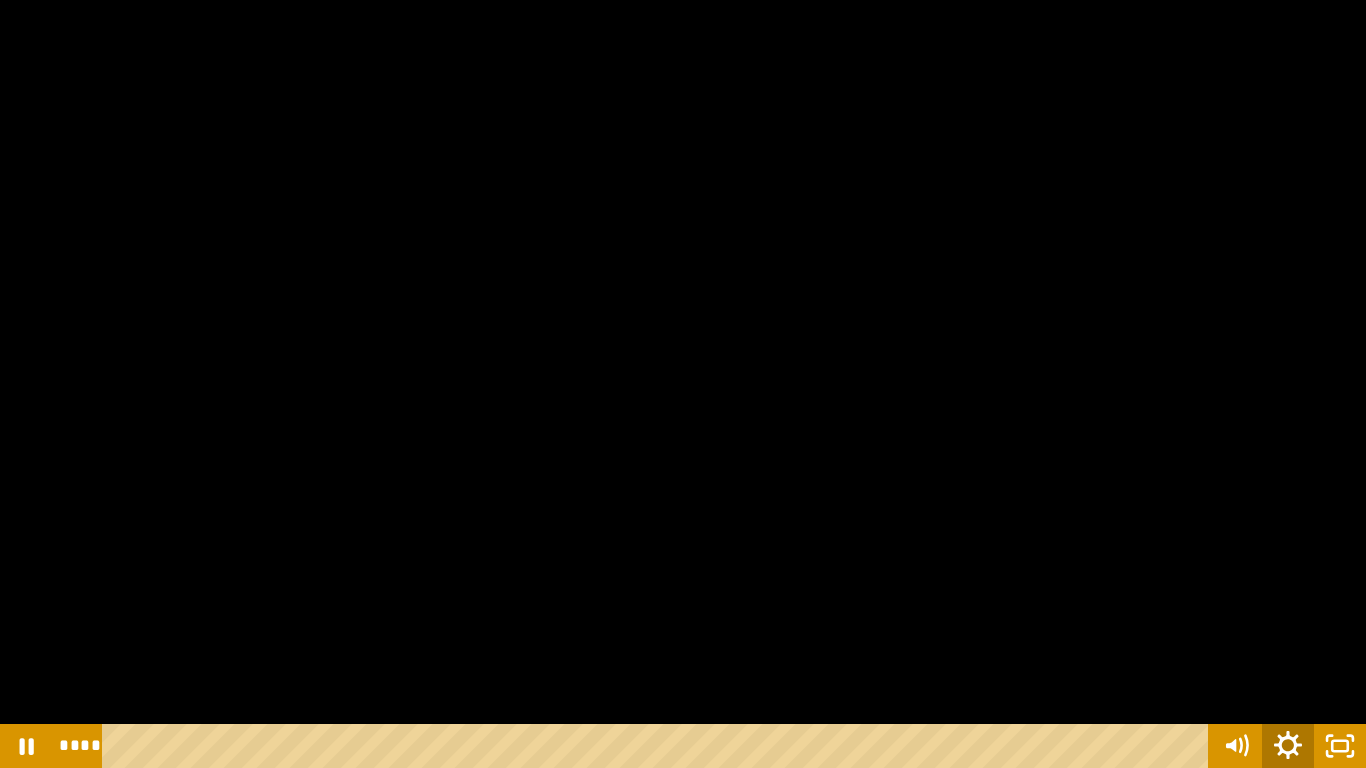 click 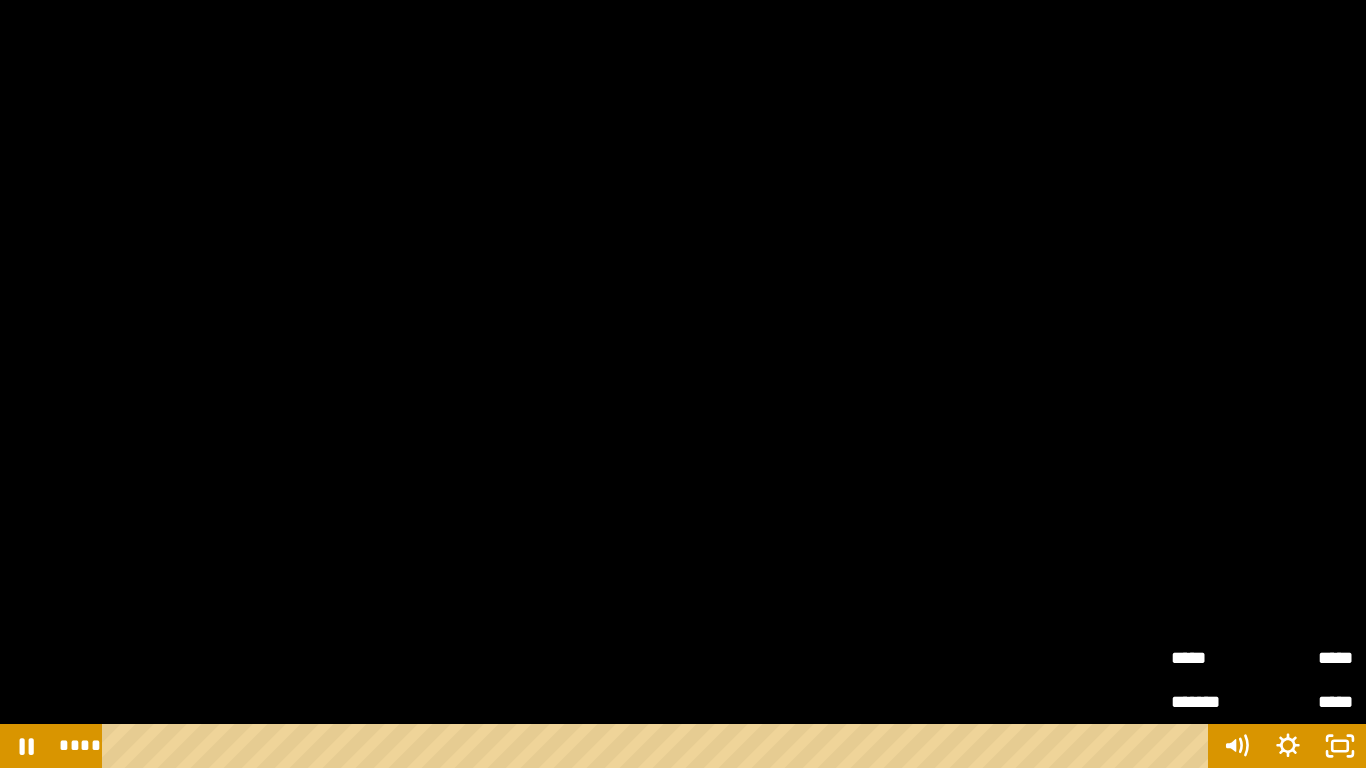 click on "*****" at bounding box center [1307, 649] 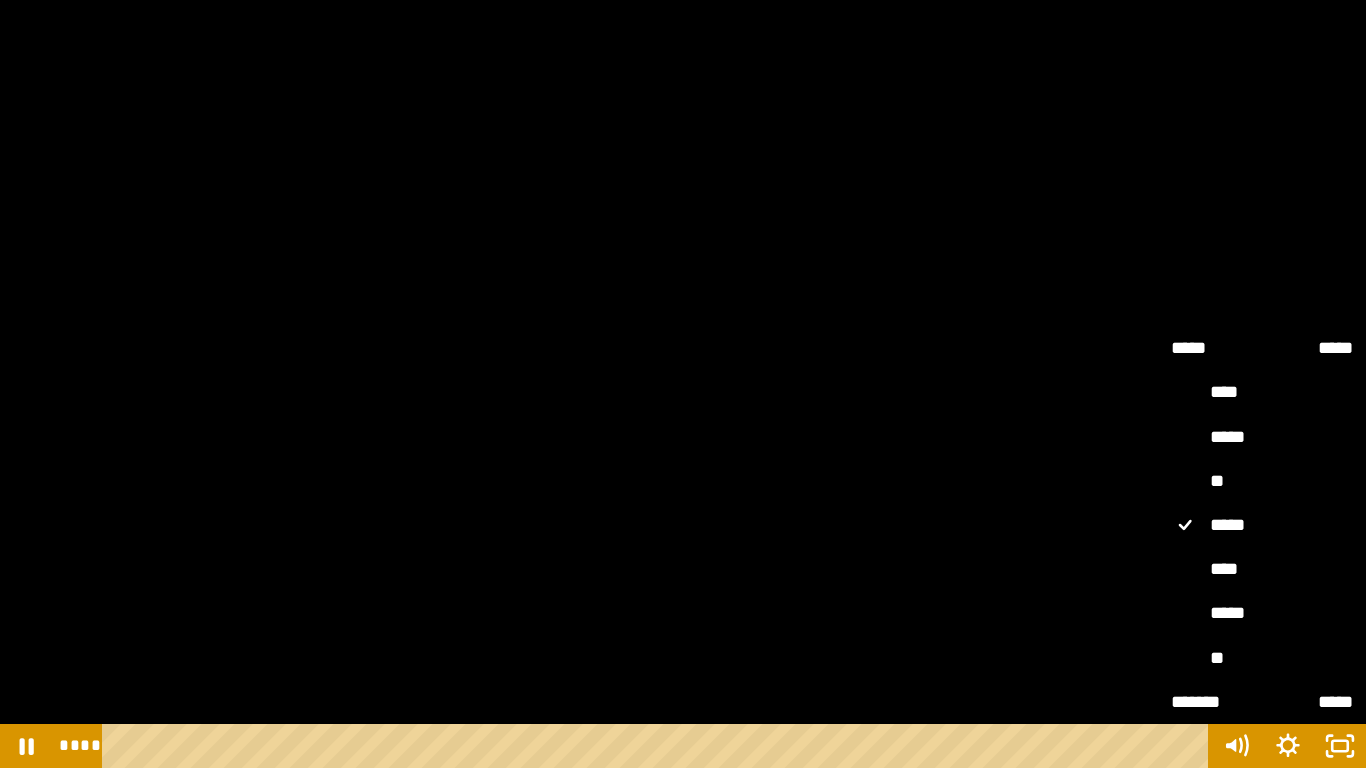 click on "****" at bounding box center [1262, 570] 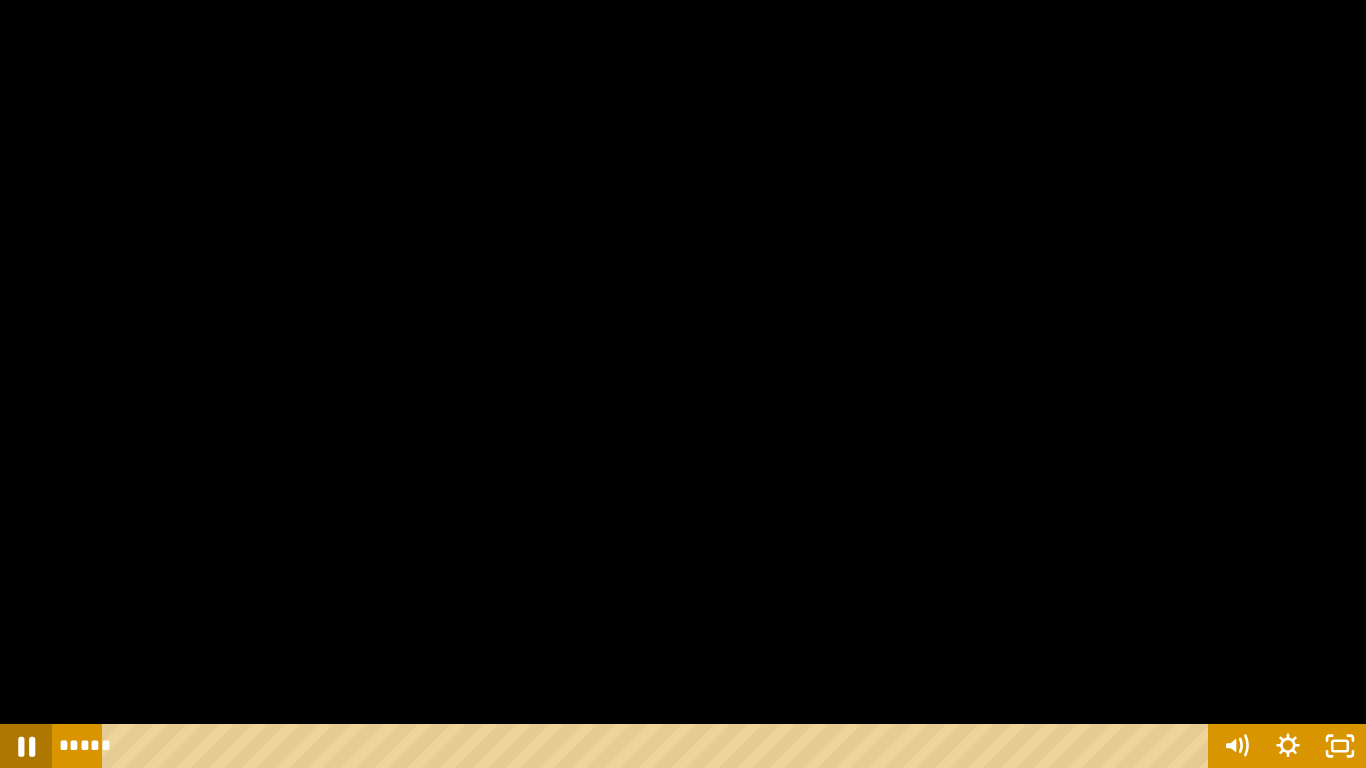 click 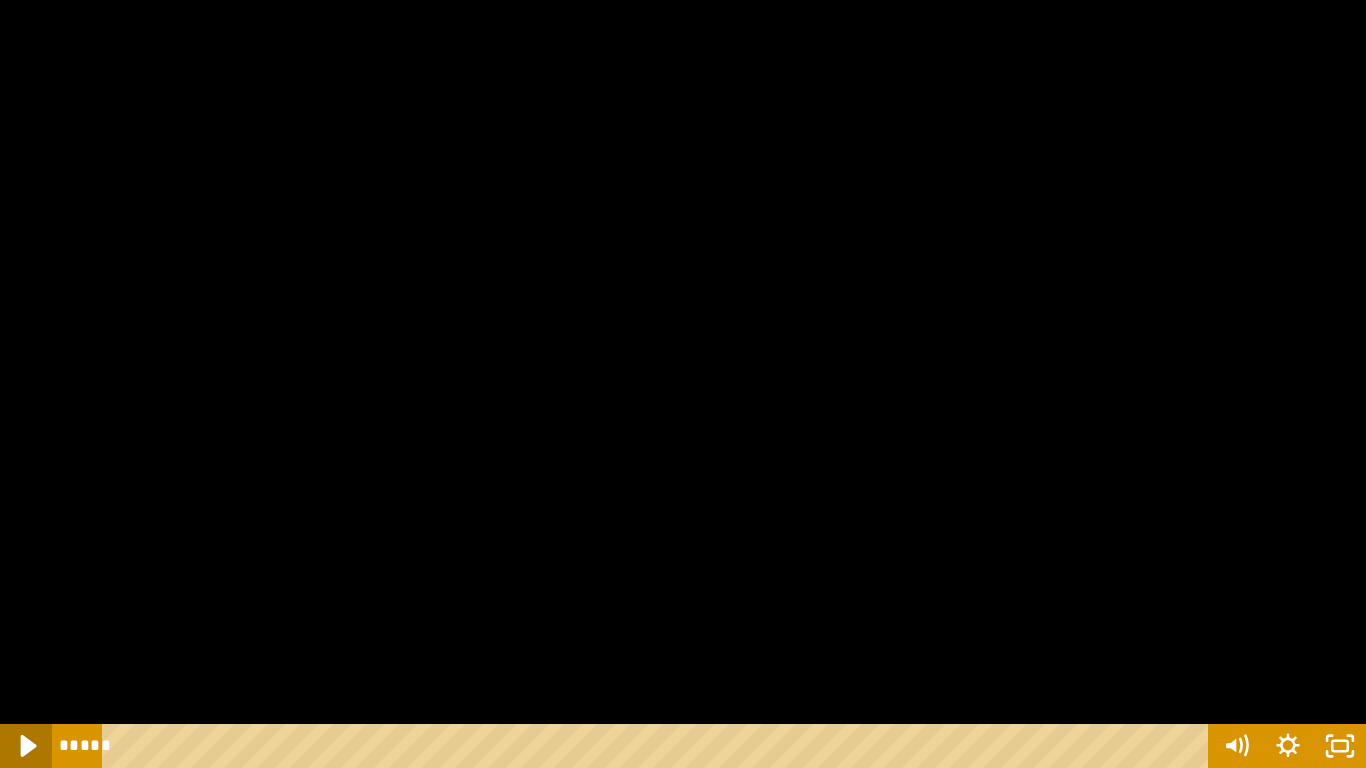 click 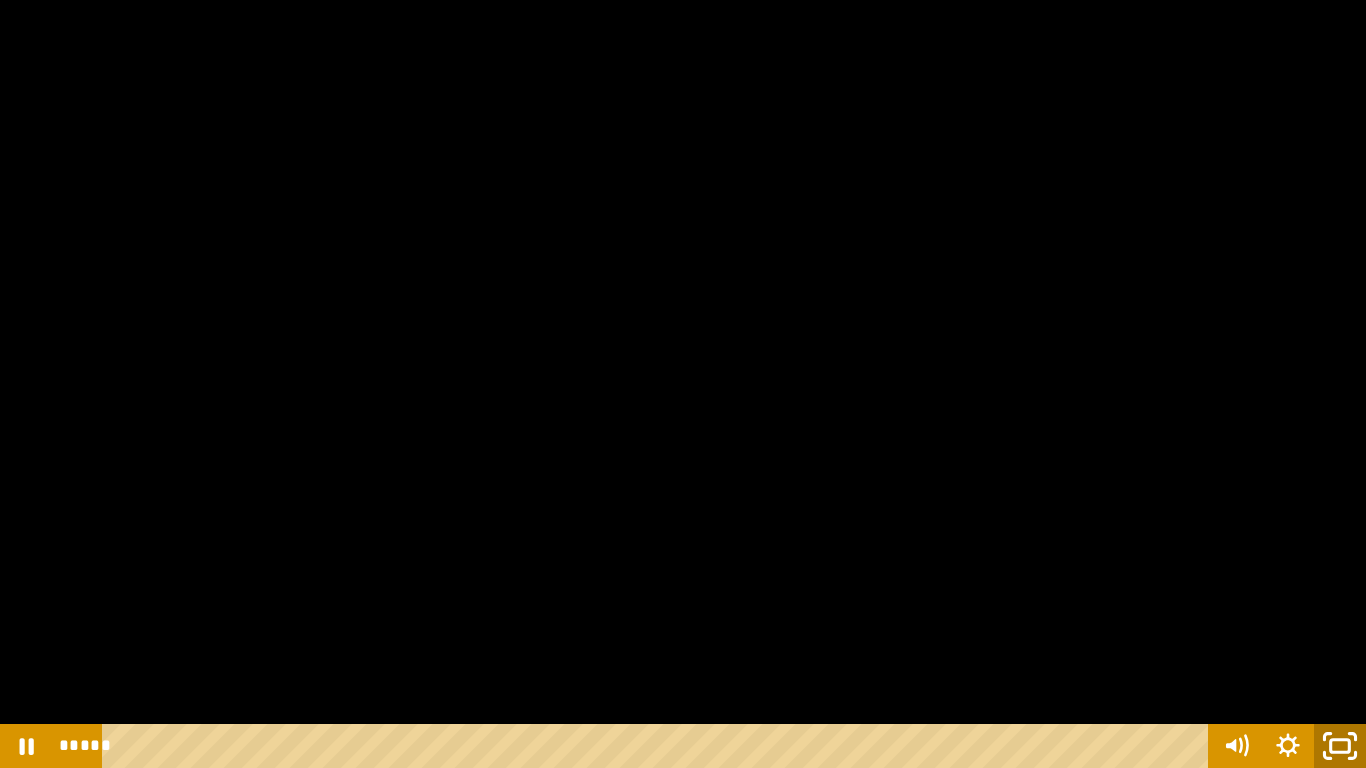 click 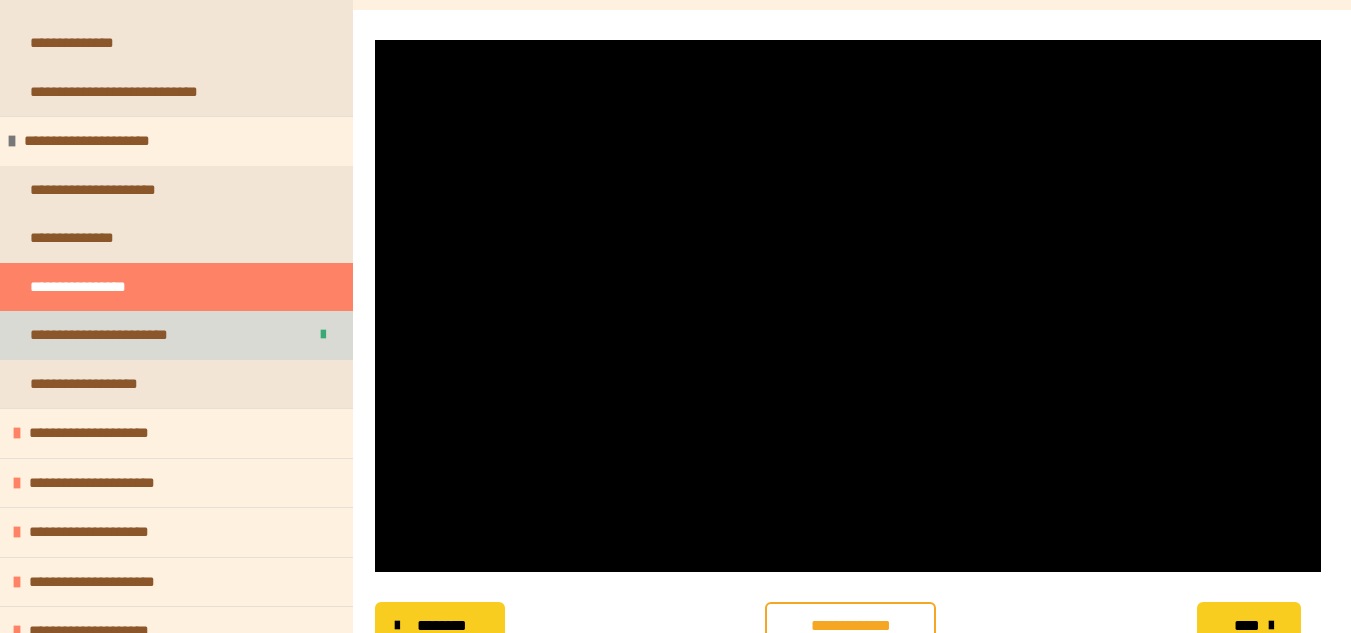click on "**********" at bounding box center (128, 335) 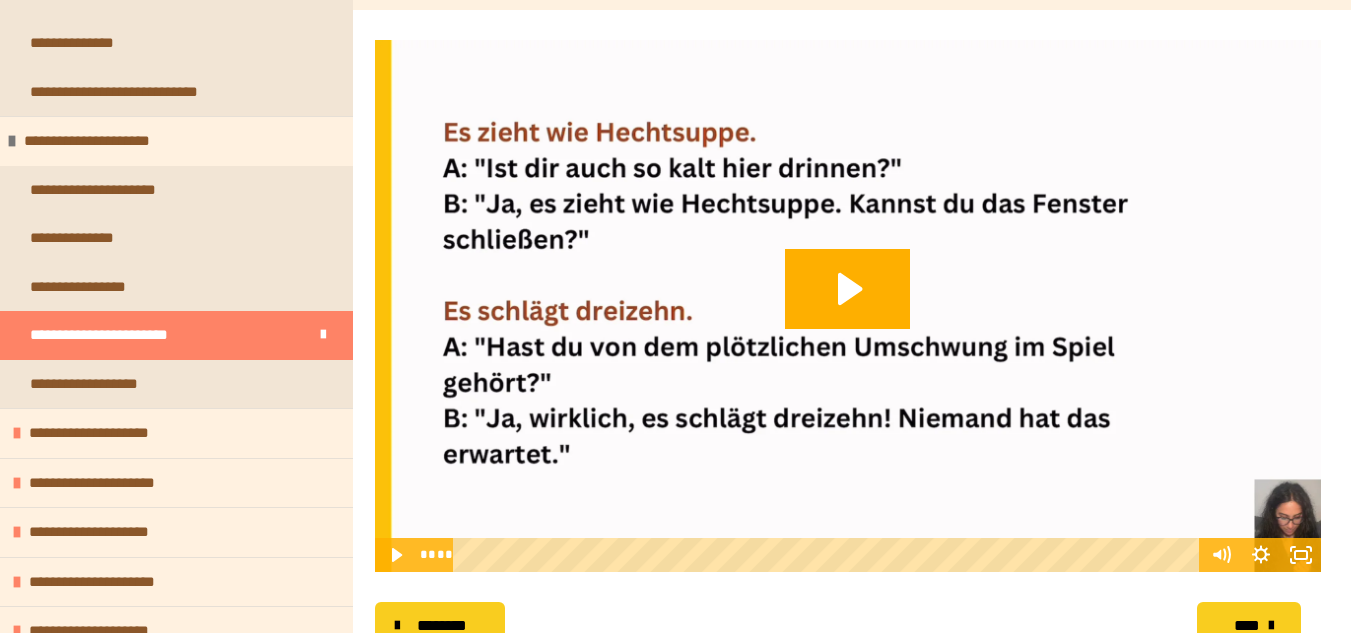 click at bounding box center (848, 306) 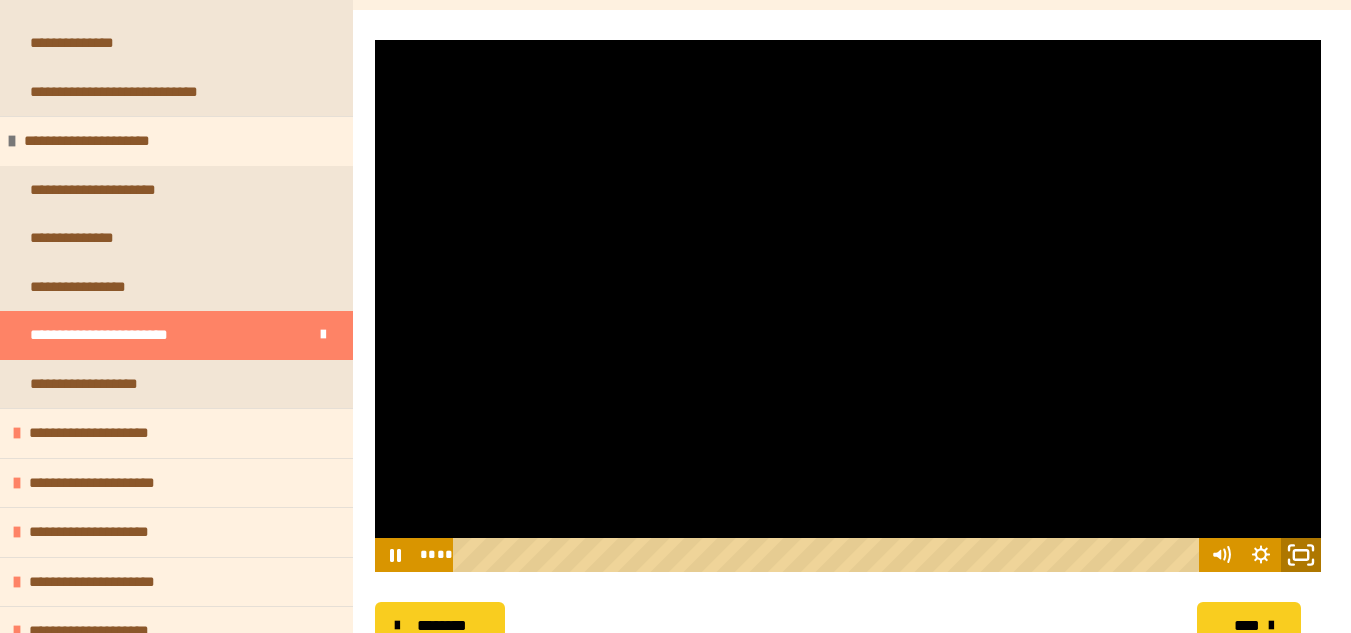 click 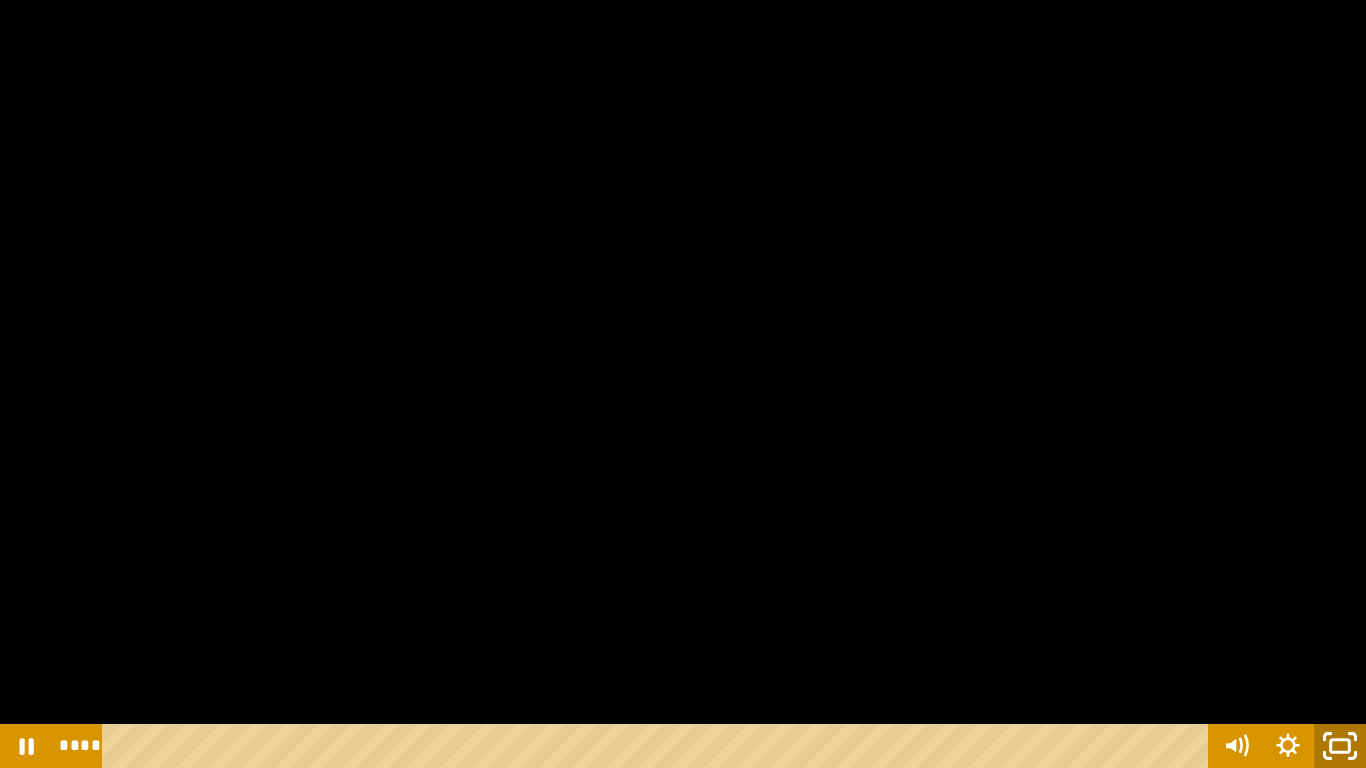 click 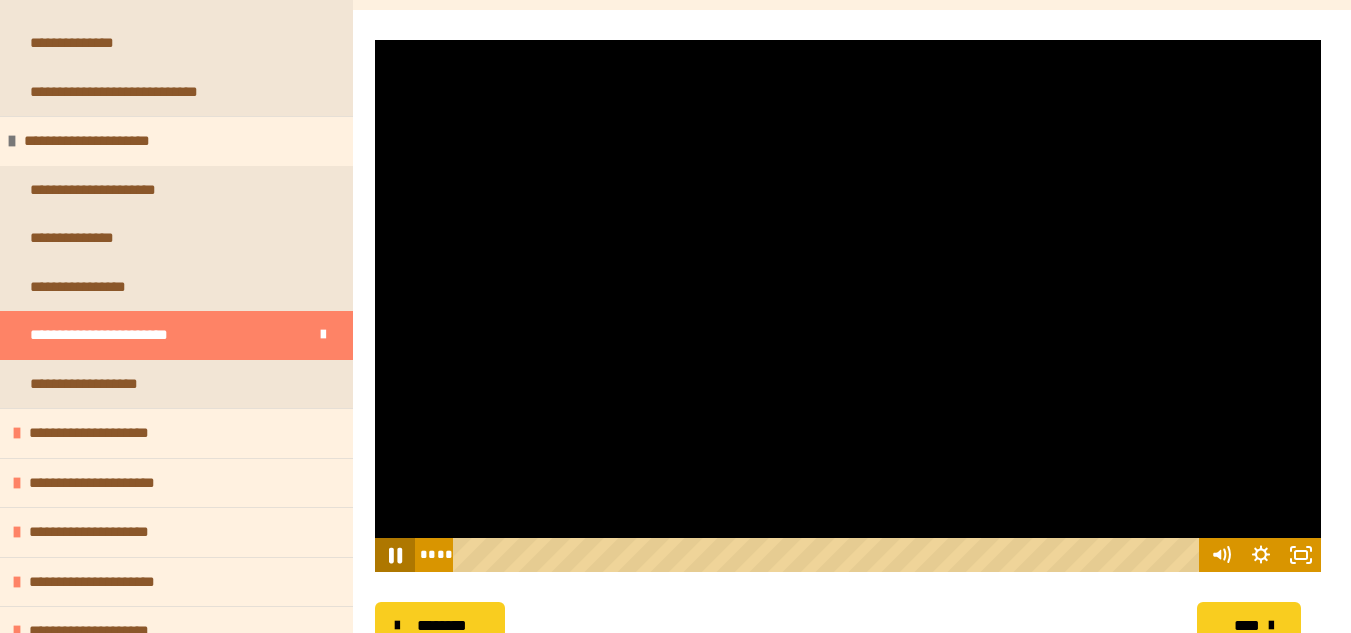 click 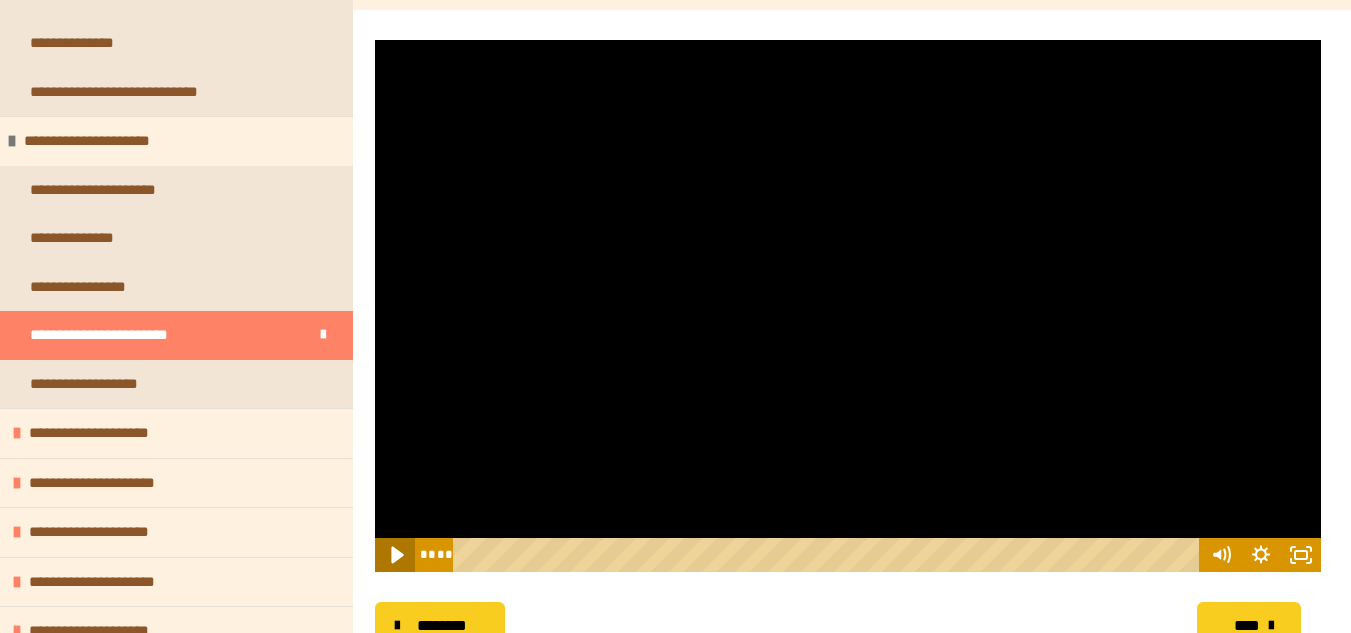 click 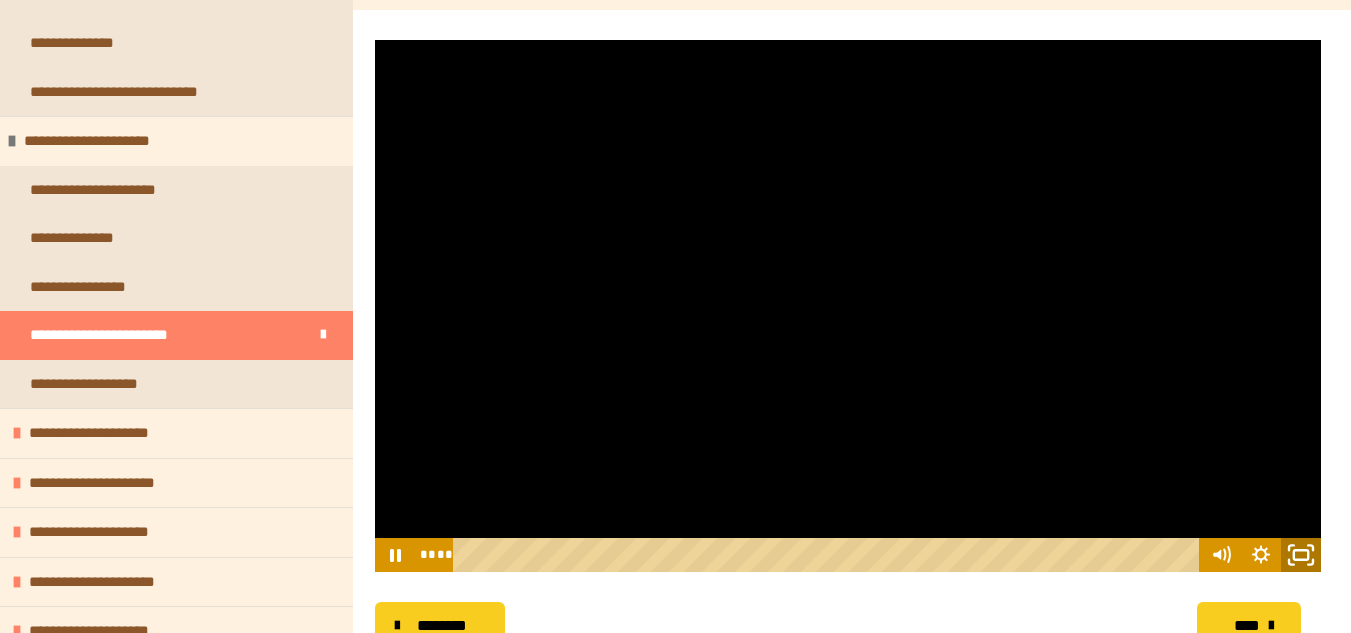 click 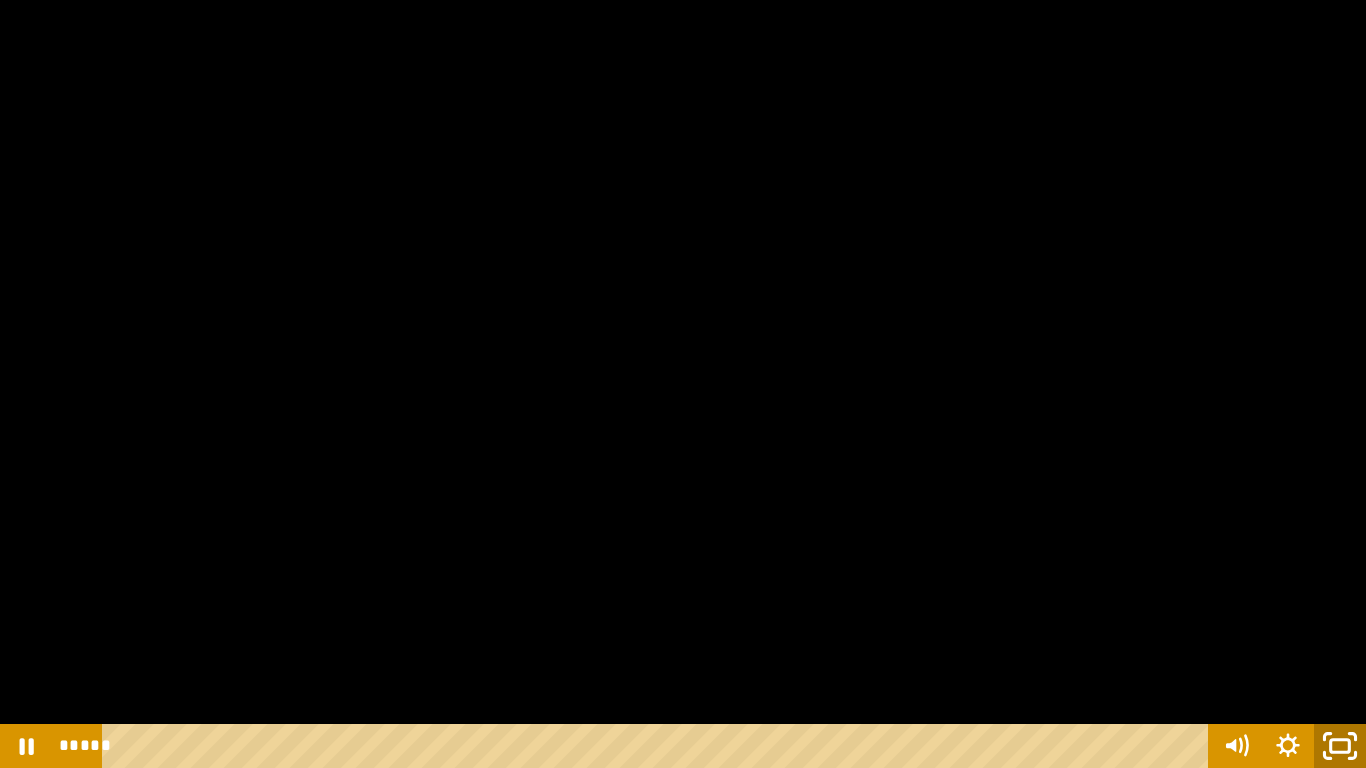 click 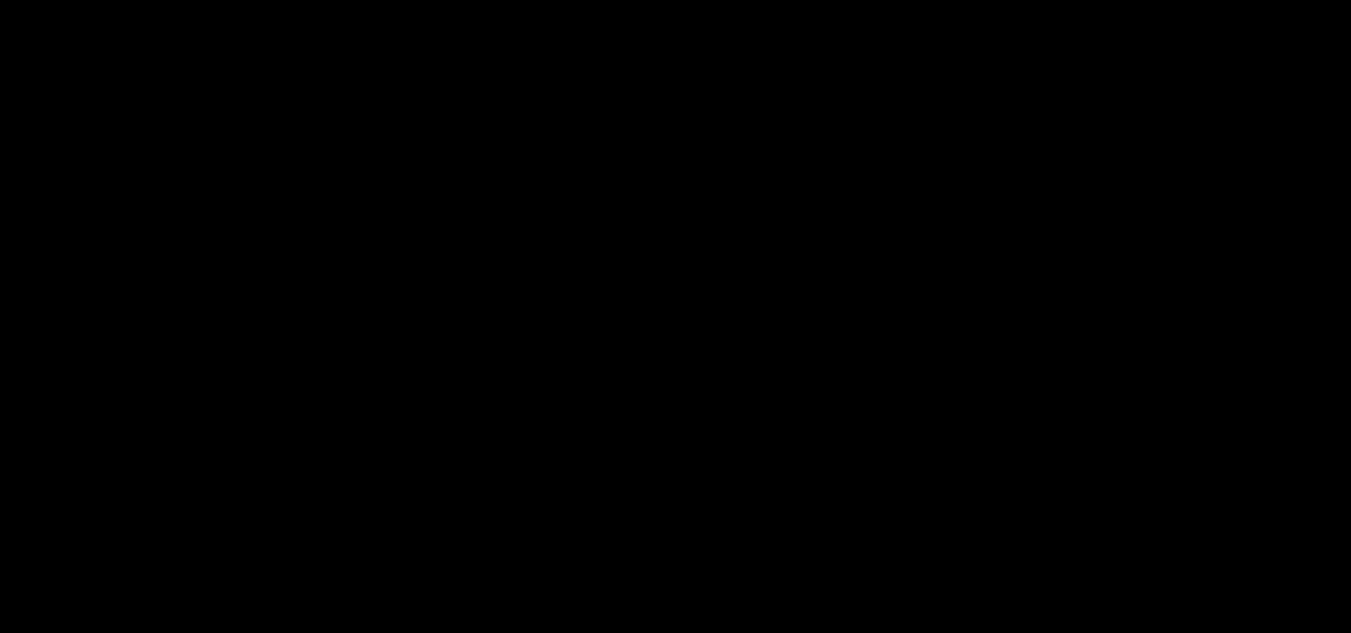 scroll, scrollTop: 1964, scrollLeft: 0, axis: vertical 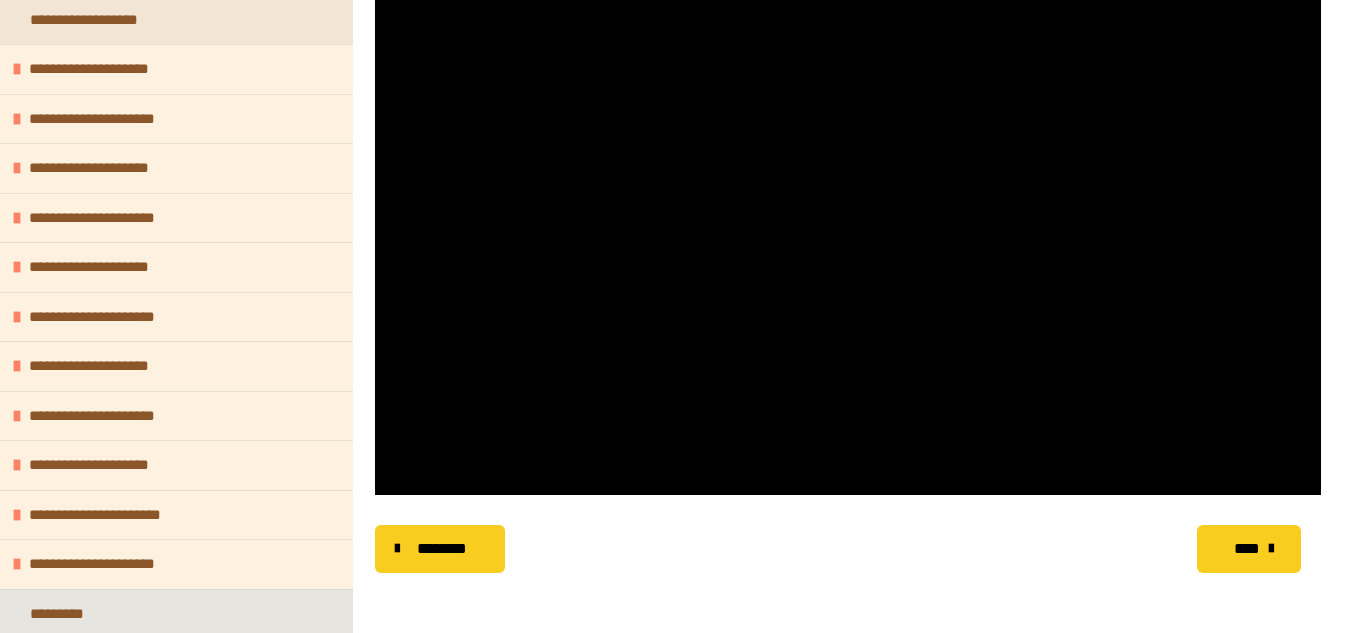 click on "*********" at bounding box center (71, 614) 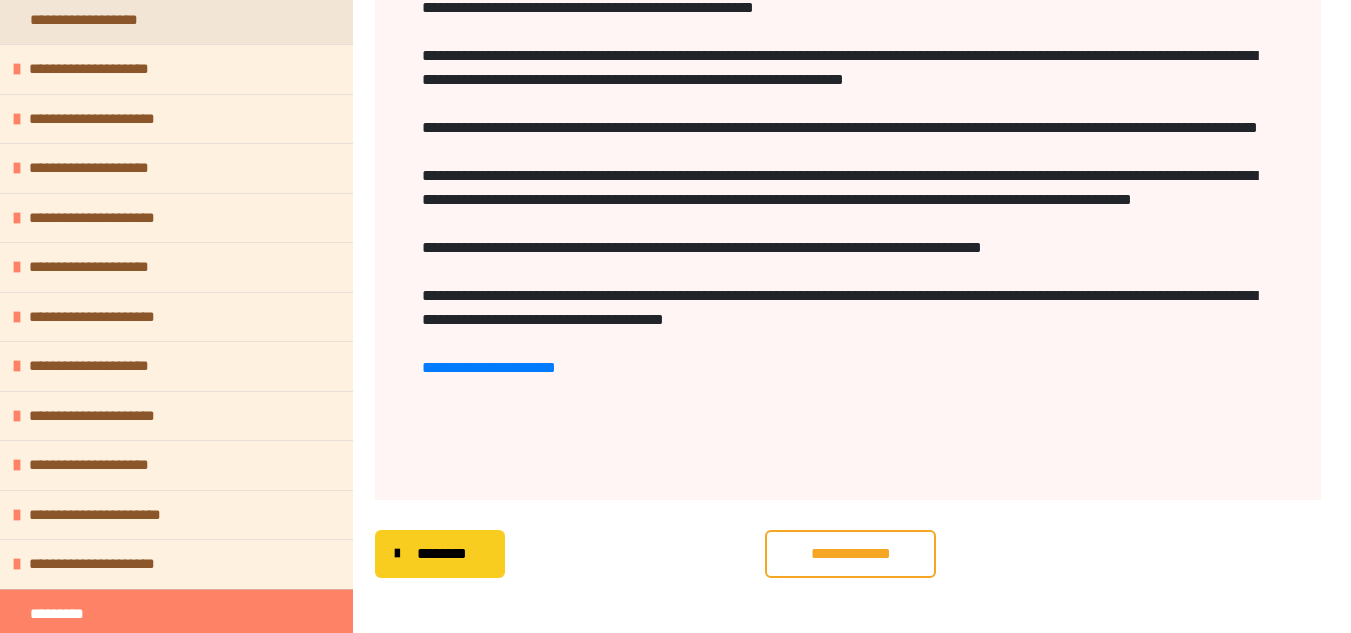 scroll, scrollTop: 455, scrollLeft: 0, axis: vertical 